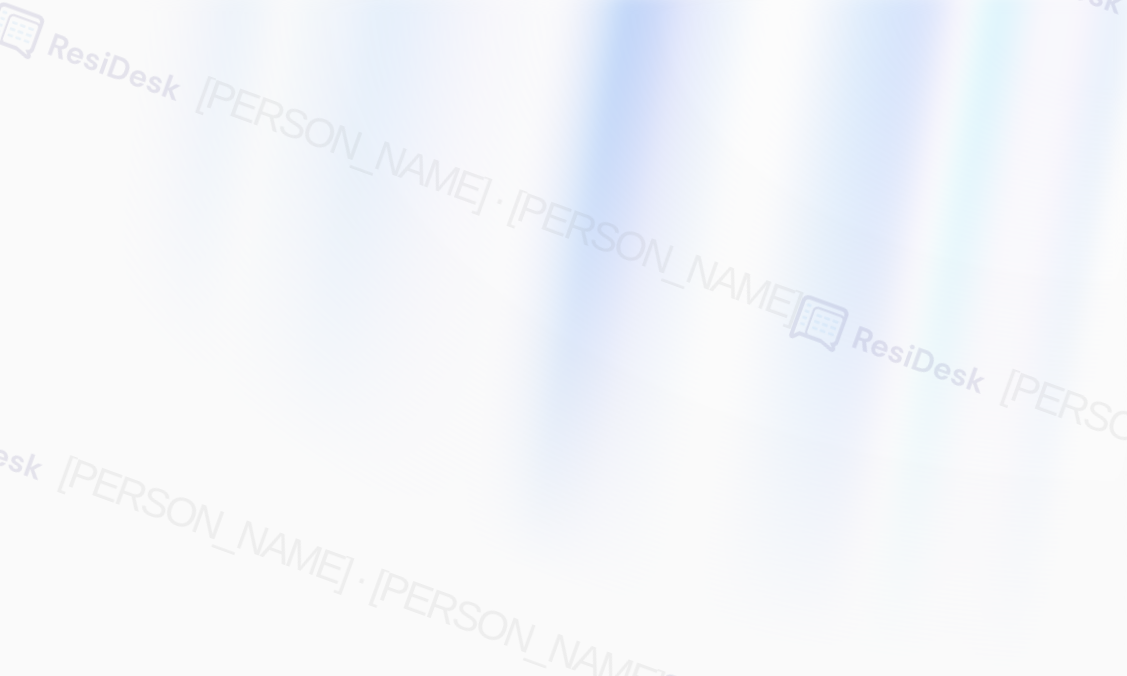 scroll, scrollTop: 0, scrollLeft: 0, axis: both 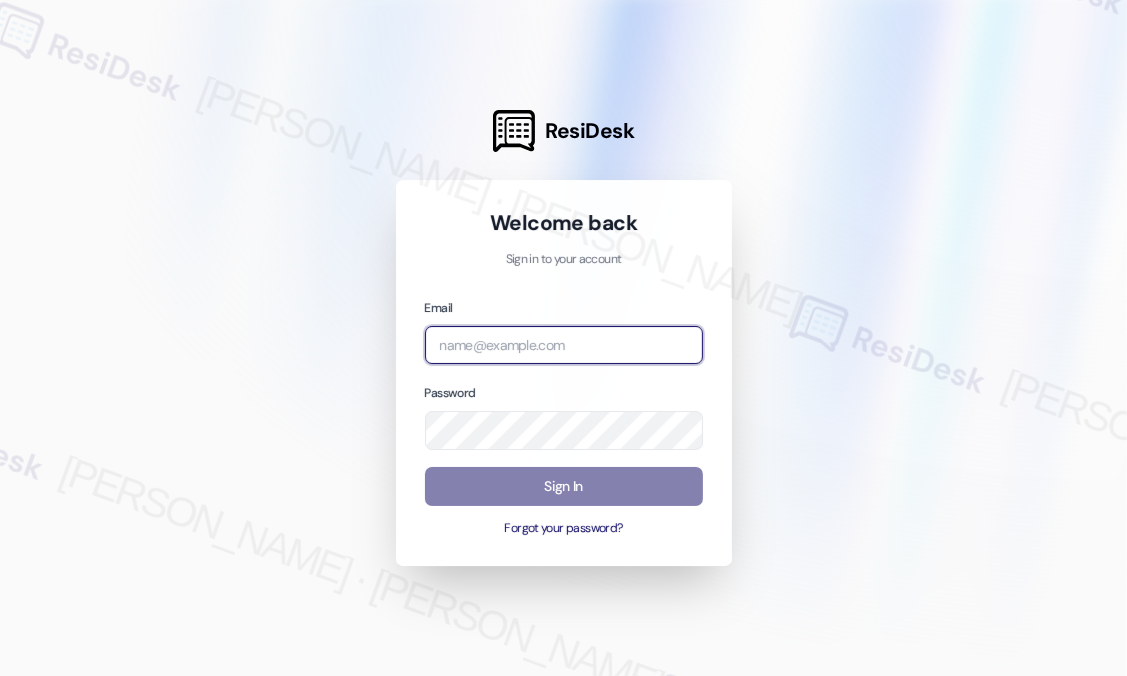 click at bounding box center [564, 345] 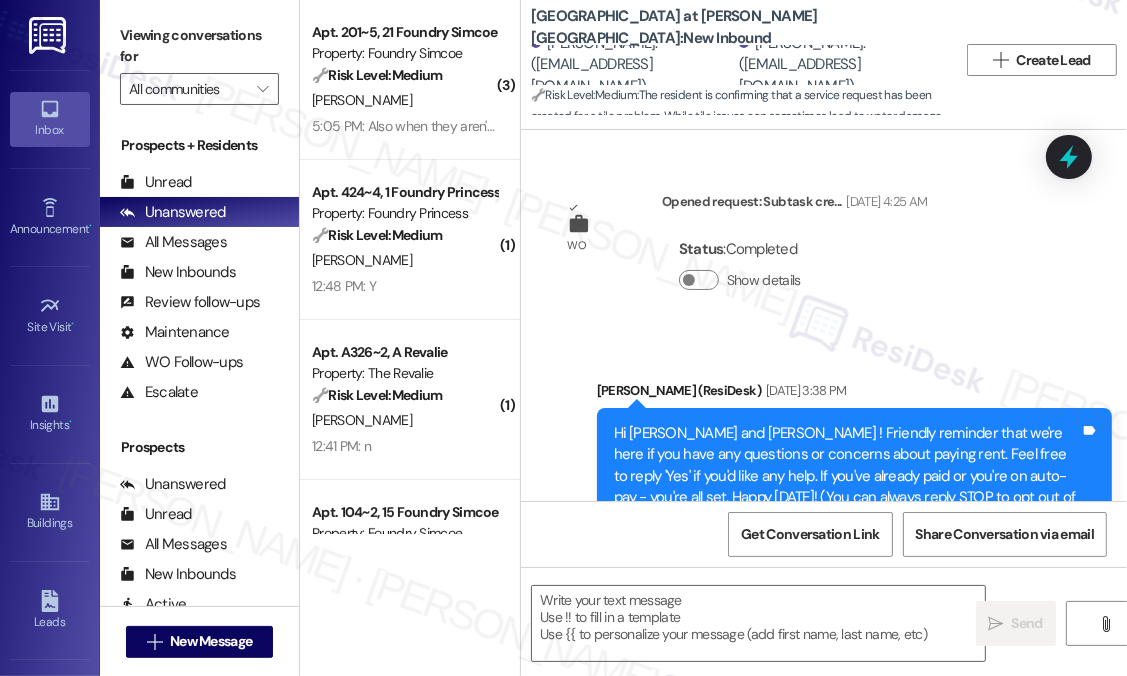 scroll, scrollTop: 24575, scrollLeft: 0, axis: vertical 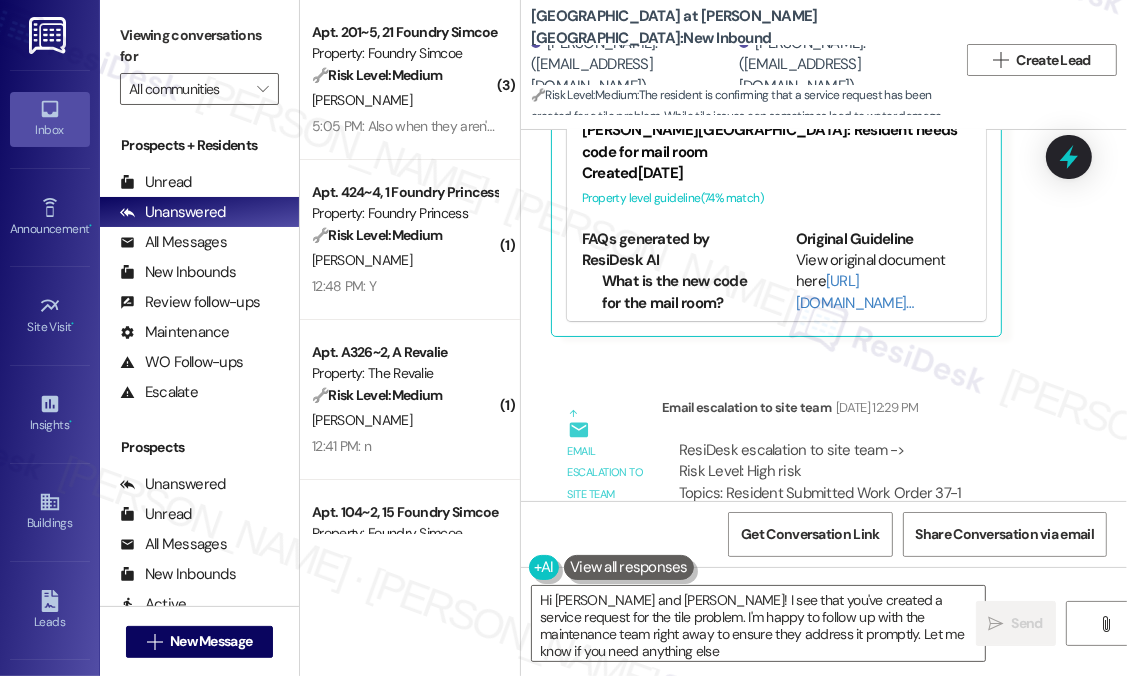 type on "Hi Avinash and Vishakha! I see that you've created a service request for the tile problem. I'm happy to follow up with the maintenance team right away to ensure they address it promptly. Let me know if you need anything else!" 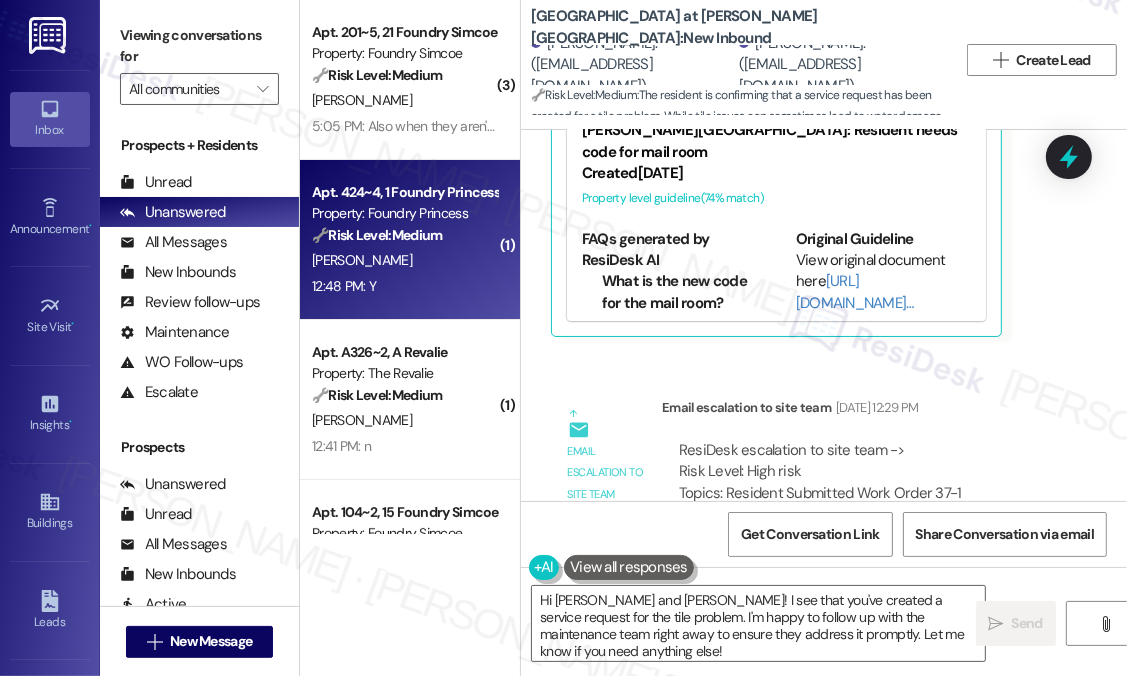 click on "Z. Hendershott" at bounding box center [404, 260] 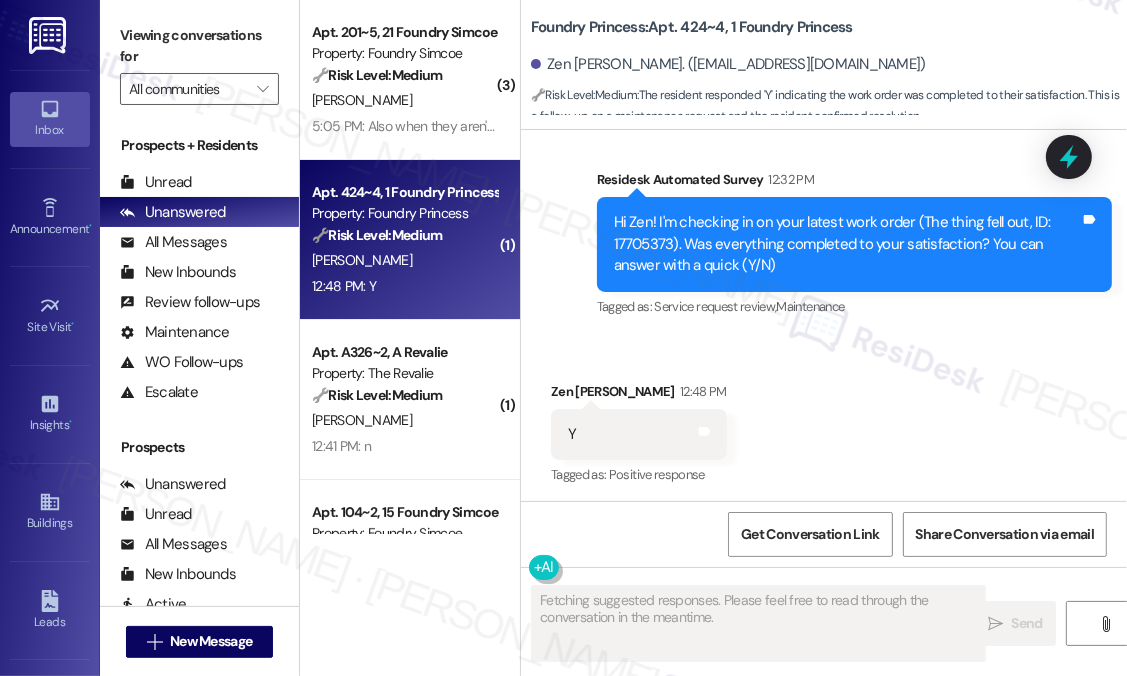 scroll, scrollTop: 3000, scrollLeft: 0, axis: vertical 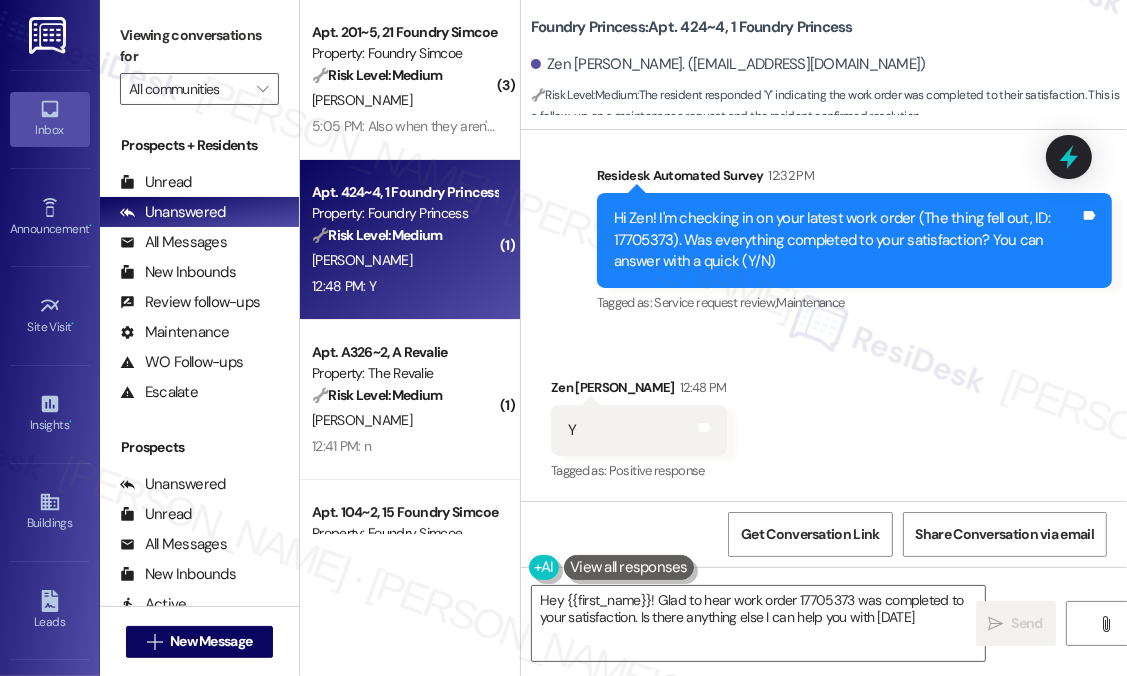 type on "Hey {{first_name}}! Glad to hear work order 17705373 was completed to your satisfaction. Is there anything else I can help you with today?" 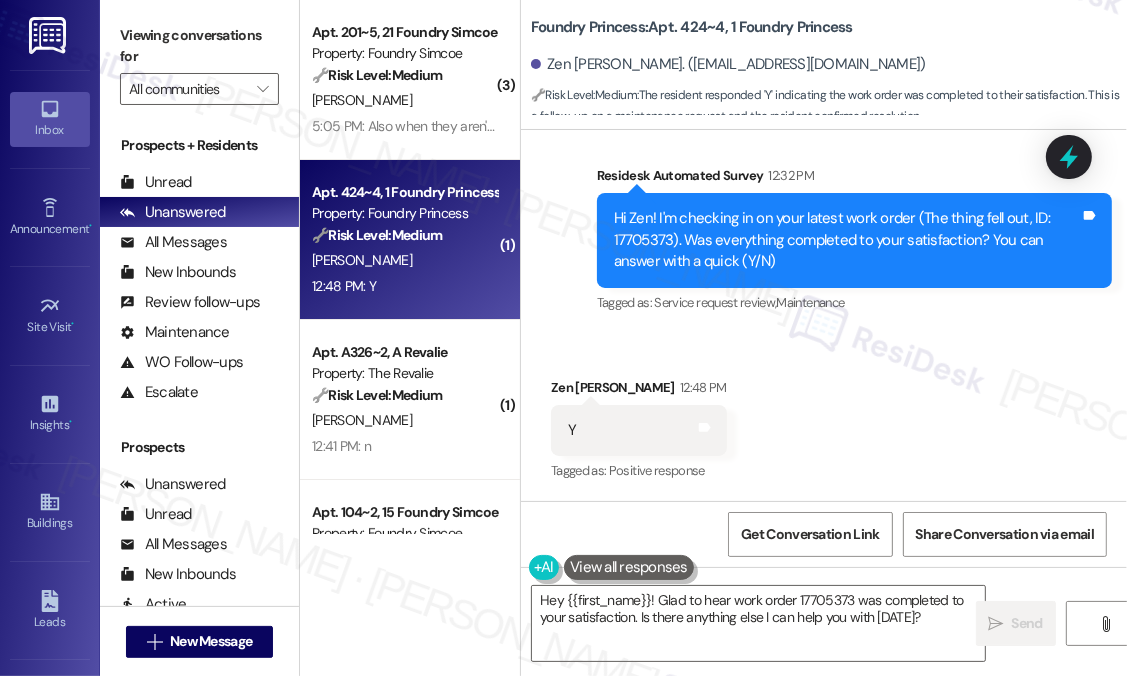 scroll, scrollTop: 3000, scrollLeft: 0, axis: vertical 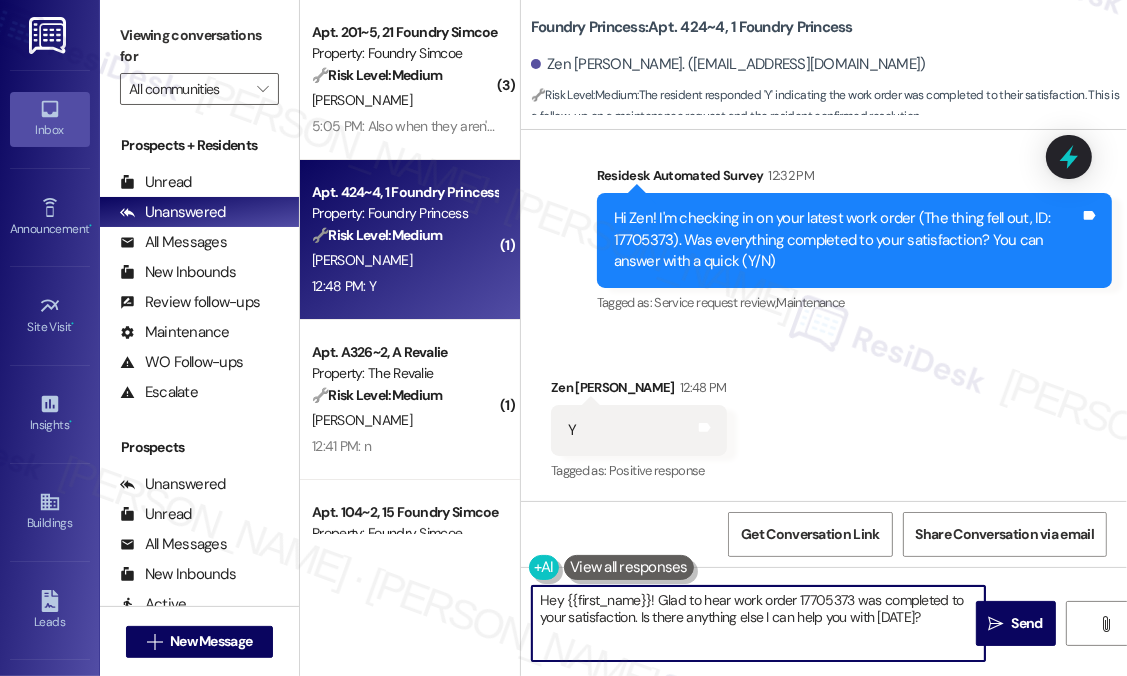 click on "Hey {{first_name}}! Glad to hear work order 17705373 was completed to your satisfaction. Is there anything else I can help you with today?" at bounding box center (758, 623) 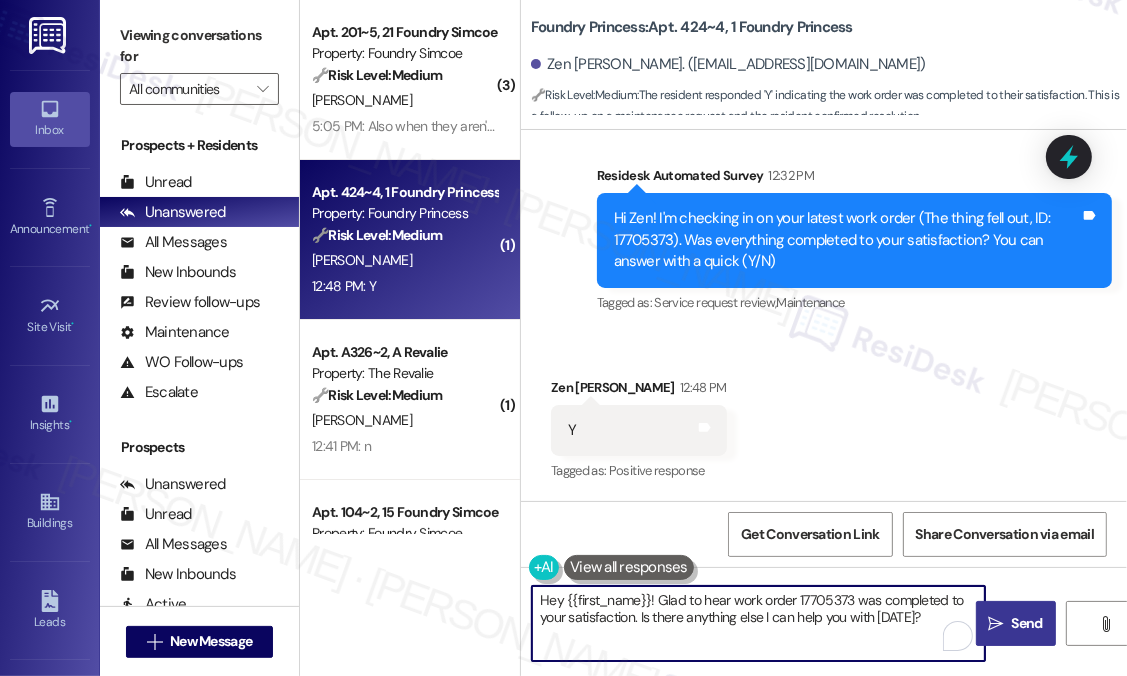 click on "Send" at bounding box center (1027, 623) 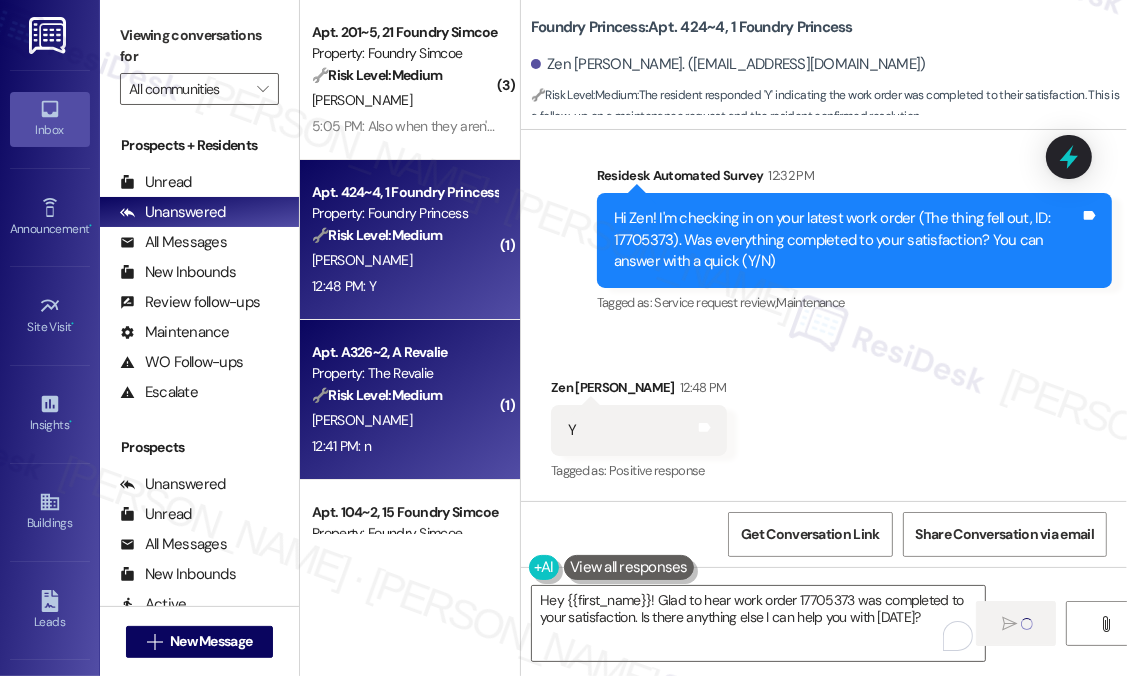 click on "T. Famuyiwa" at bounding box center [404, 420] 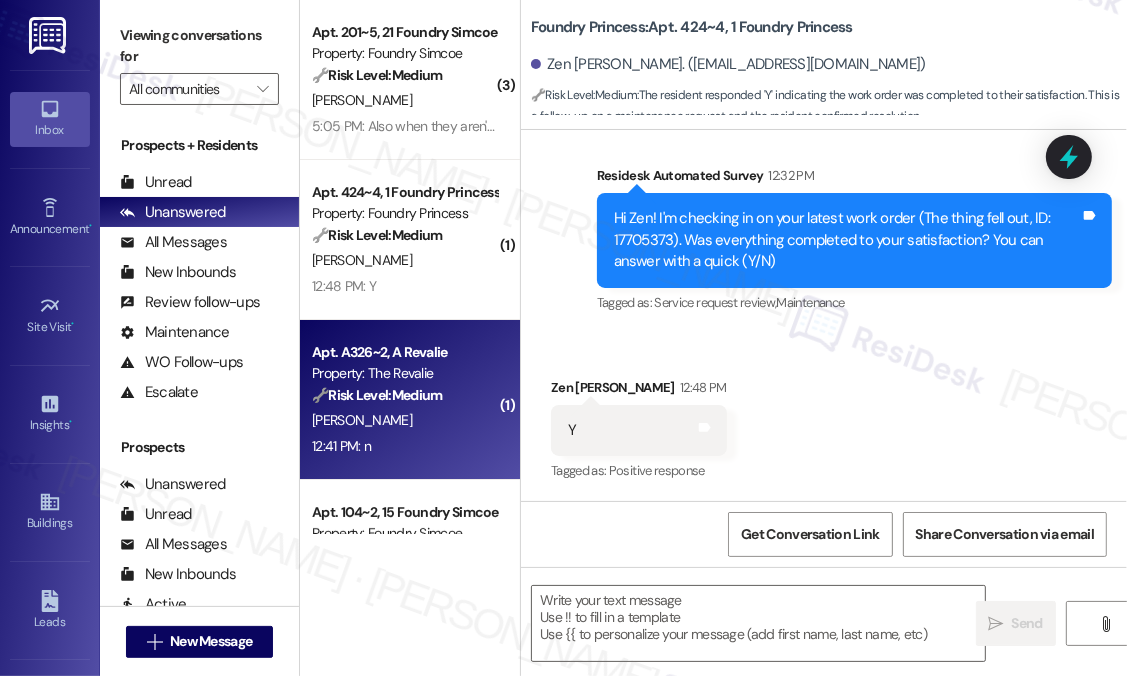 scroll, scrollTop: 3000, scrollLeft: 0, axis: vertical 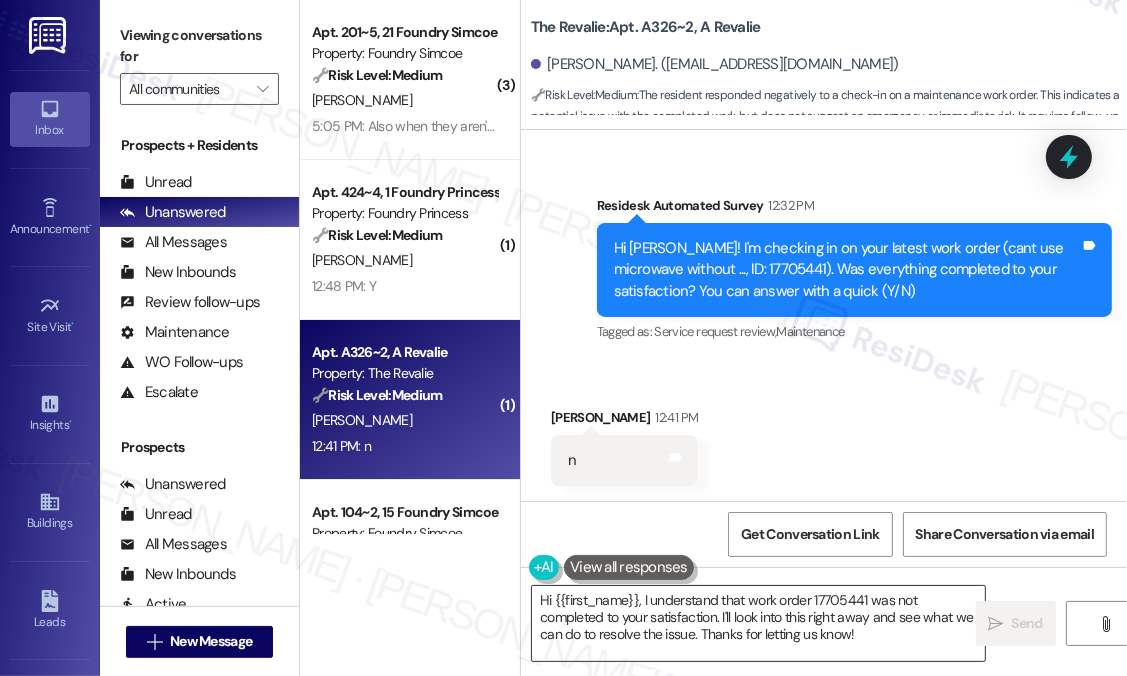 click on "Hi {{first_name}}, I understand that work order 17705441 was not completed to your satisfaction. I'll look into this right away and see what we can do to resolve the issue. Thanks for letting us know!" at bounding box center [758, 623] 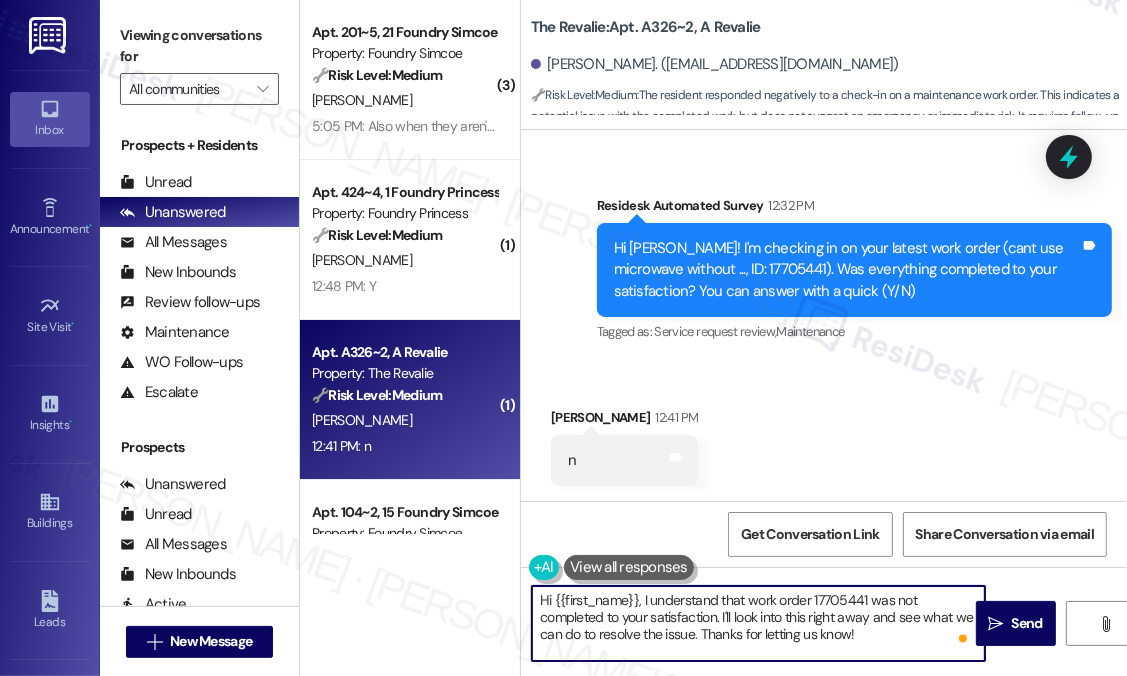 drag, startPoint x: 872, startPoint y: 631, endPoint x: 640, endPoint y: 601, distance: 233.93161 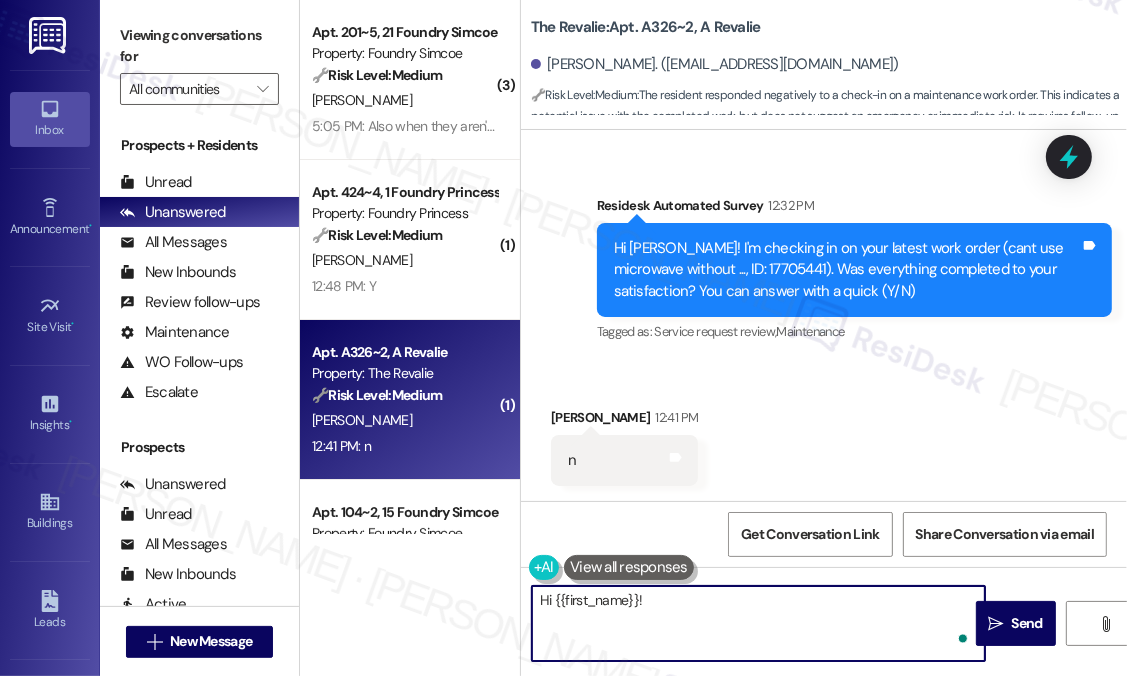 paste on "I'm sorry to hear that you are not satisfied with the maintenance repair done on your unit. Could you please provide more details on what went wrong or what issues remain? Your feedback is important to us, and we want to ensure that all concerns are addressed properly." 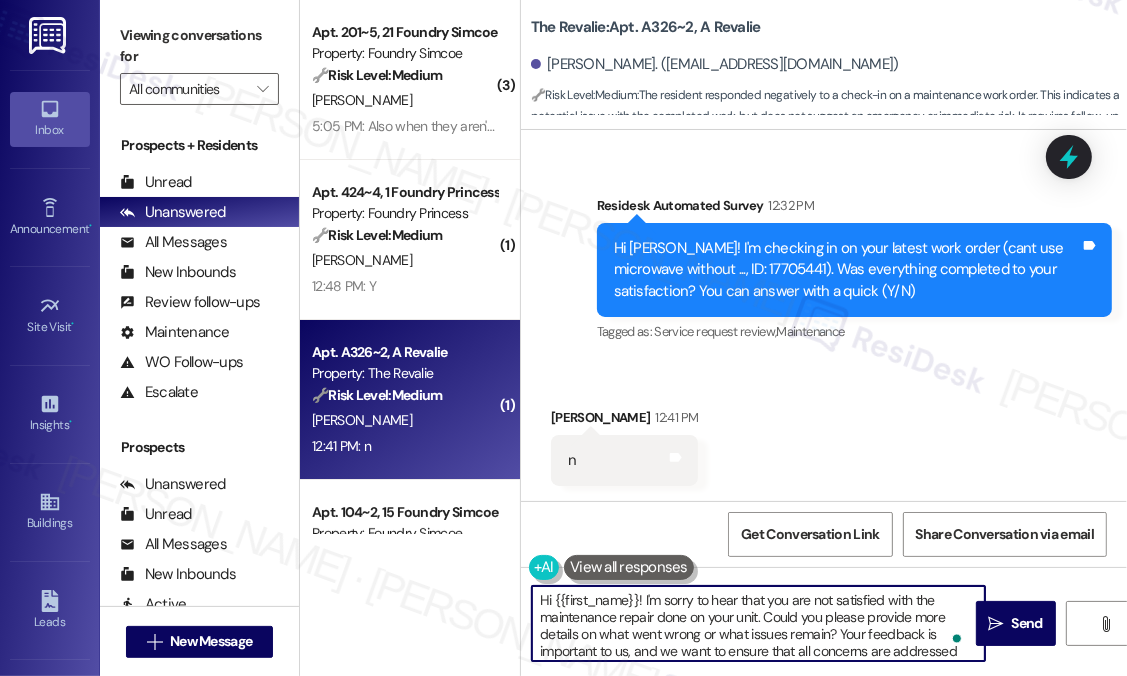 scroll, scrollTop: 16, scrollLeft: 0, axis: vertical 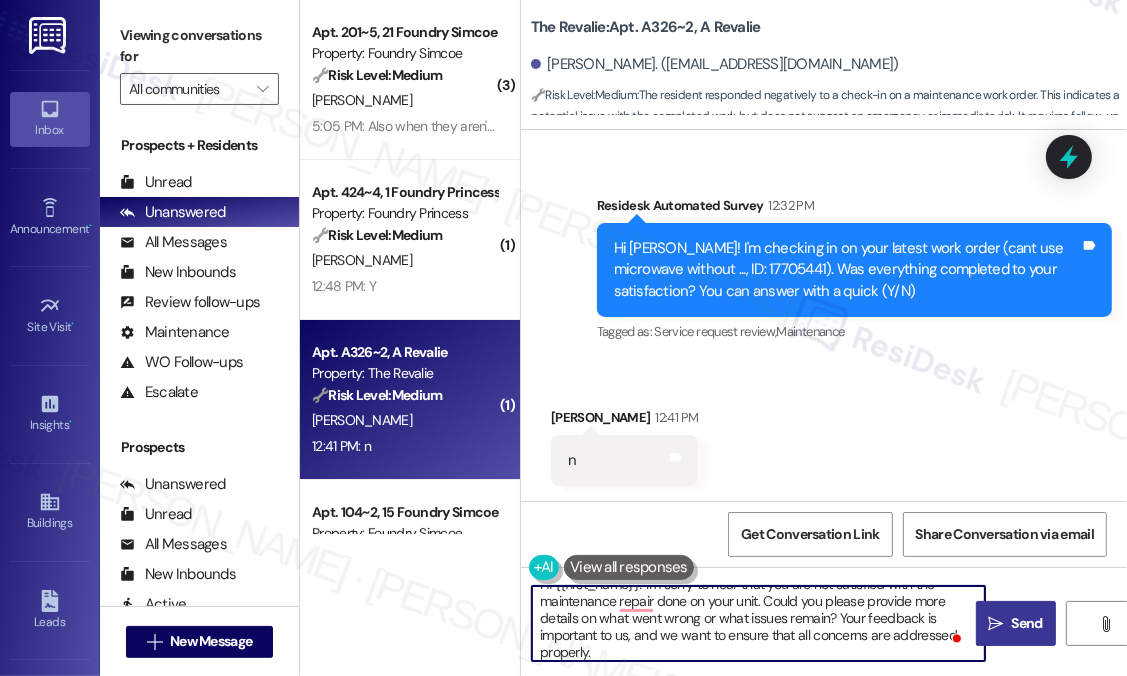 type on "Hi {{first_name}}! I'm sorry to hear that you are not satisfied with the maintenance repair done on your unit. Could you please provide more details on what went wrong or what issues remain? Your feedback is important to us, and we want to ensure that all concerns are addressed properly." 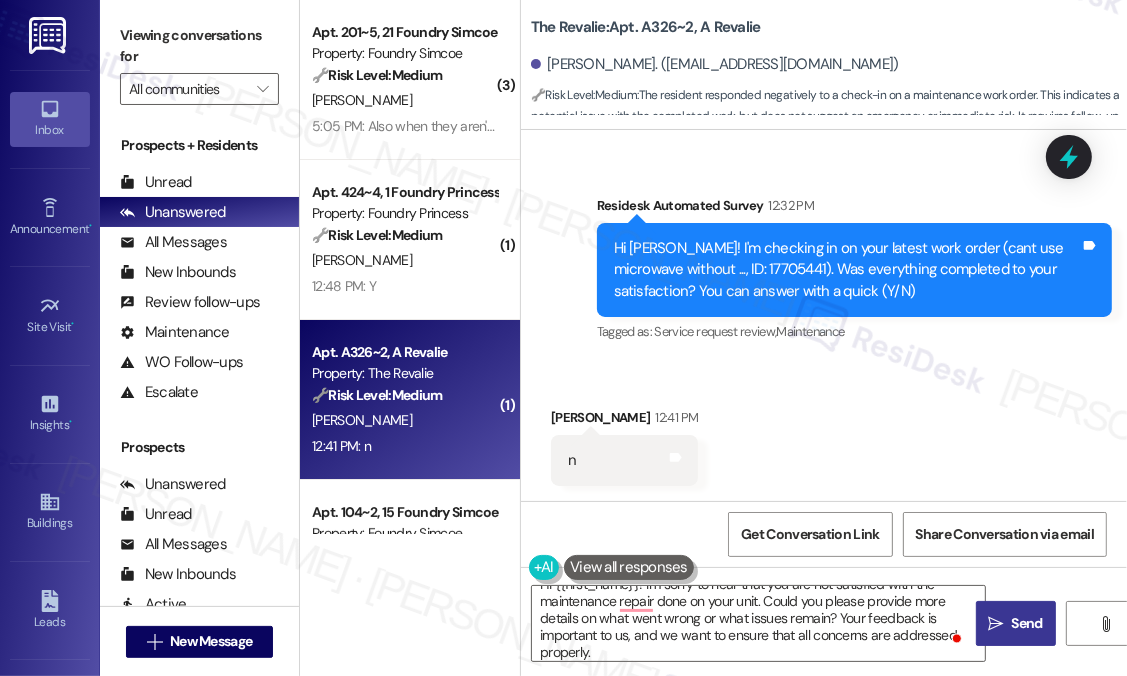 click on "Send" at bounding box center (1027, 623) 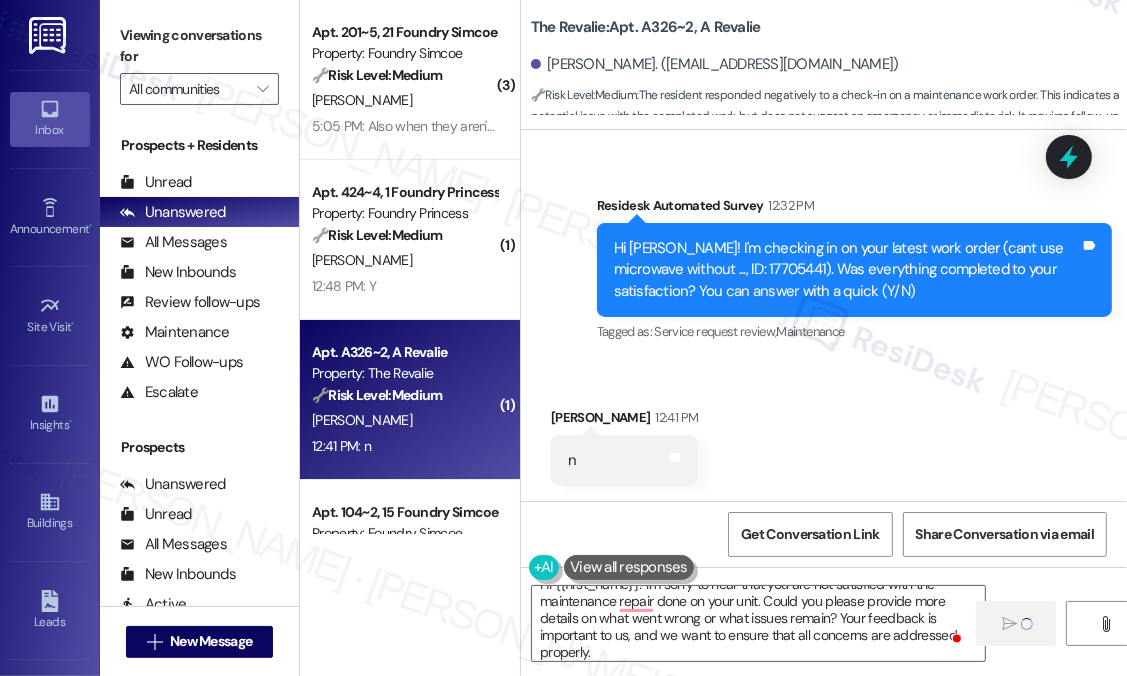 type 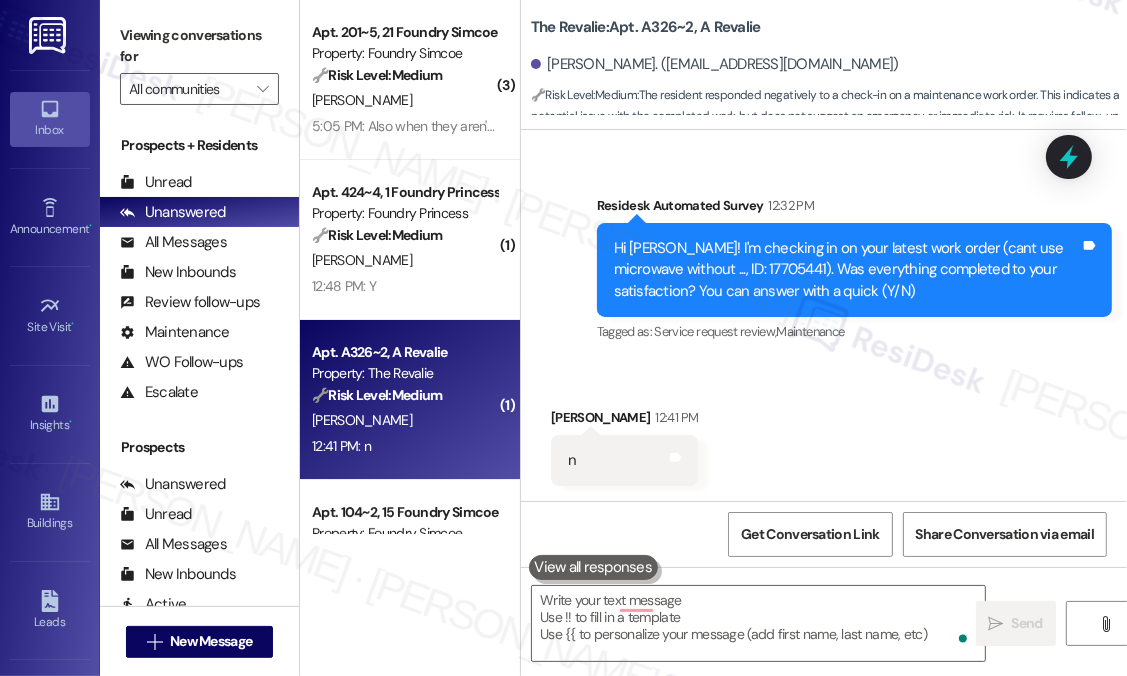 scroll, scrollTop: 0, scrollLeft: 0, axis: both 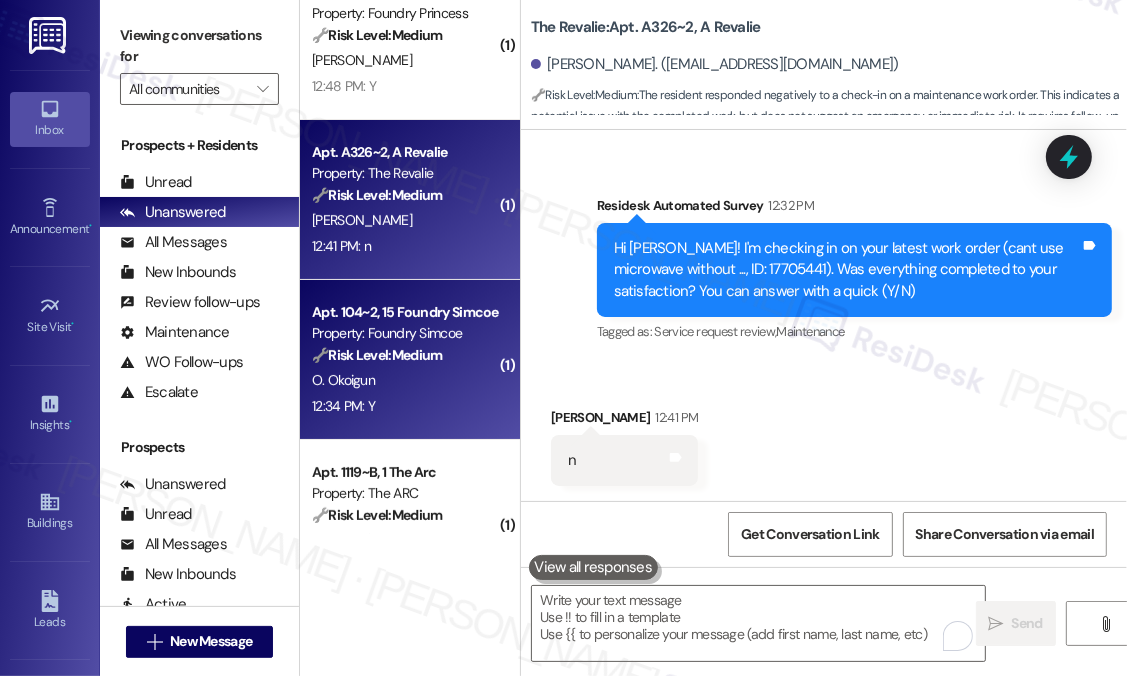 click on "🔧  Risk Level:  Medium The resident confirmed that the work order was completed to their satisfaction. This is a routine follow-up on a maintenance request." at bounding box center [404, 355] 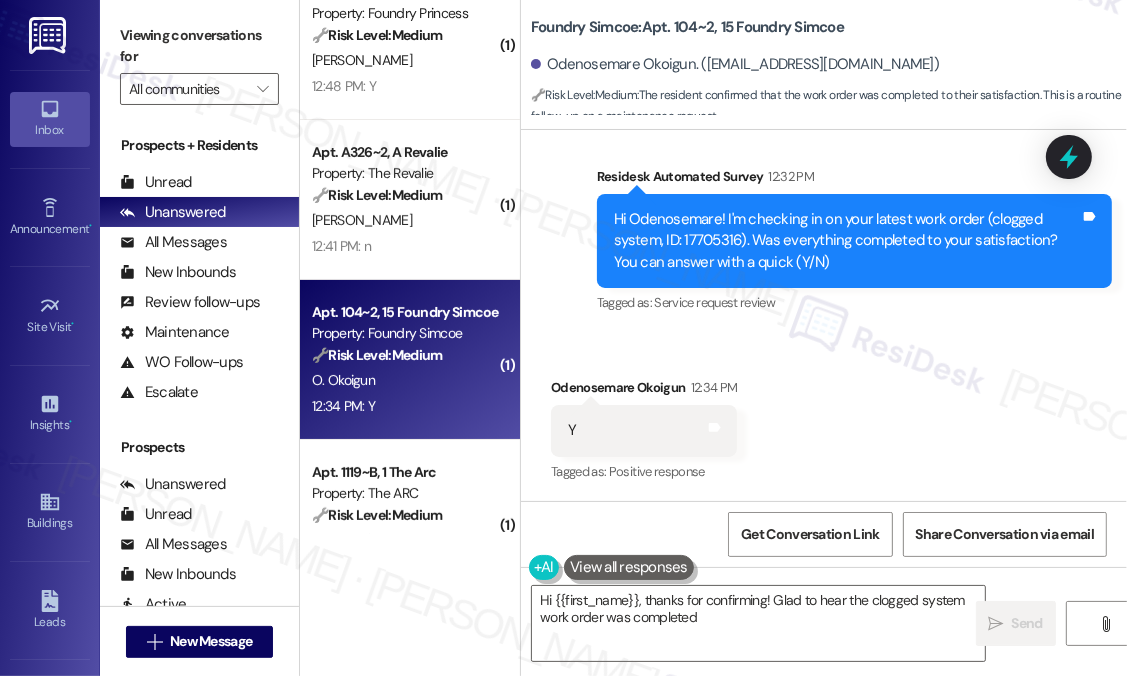 scroll, scrollTop: 2339, scrollLeft: 0, axis: vertical 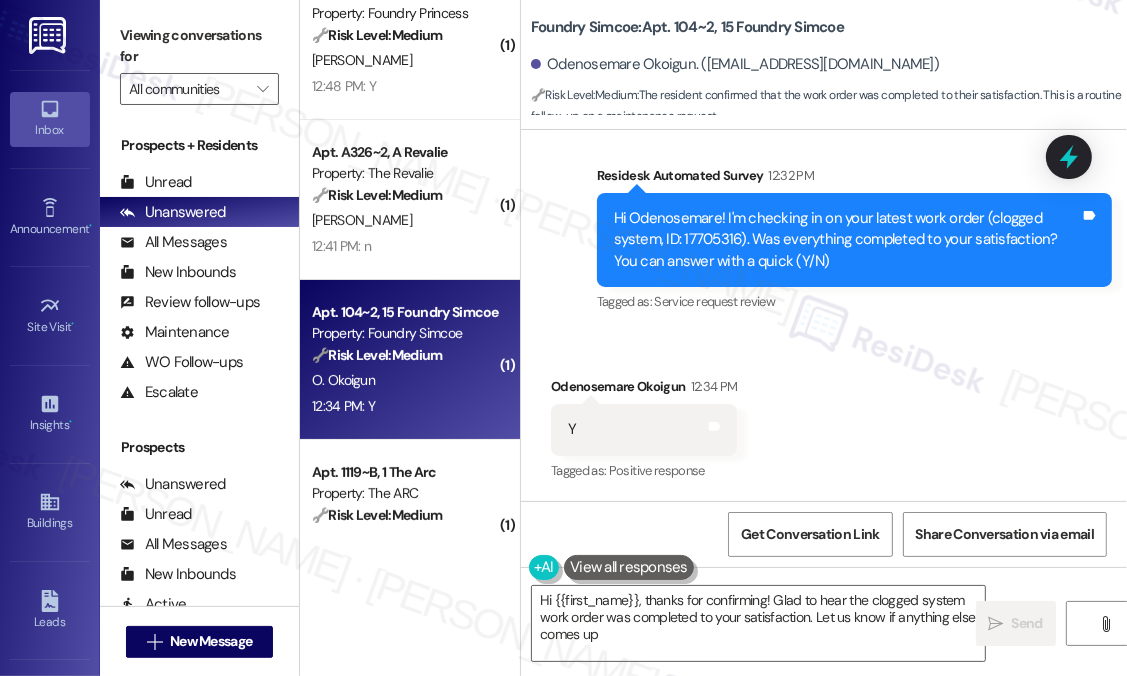 type on "Hi {{first_name}}, thanks for confirming! Glad to hear the clogged system work order was completed to your satisfaction. Let us know if anything else comes up!" 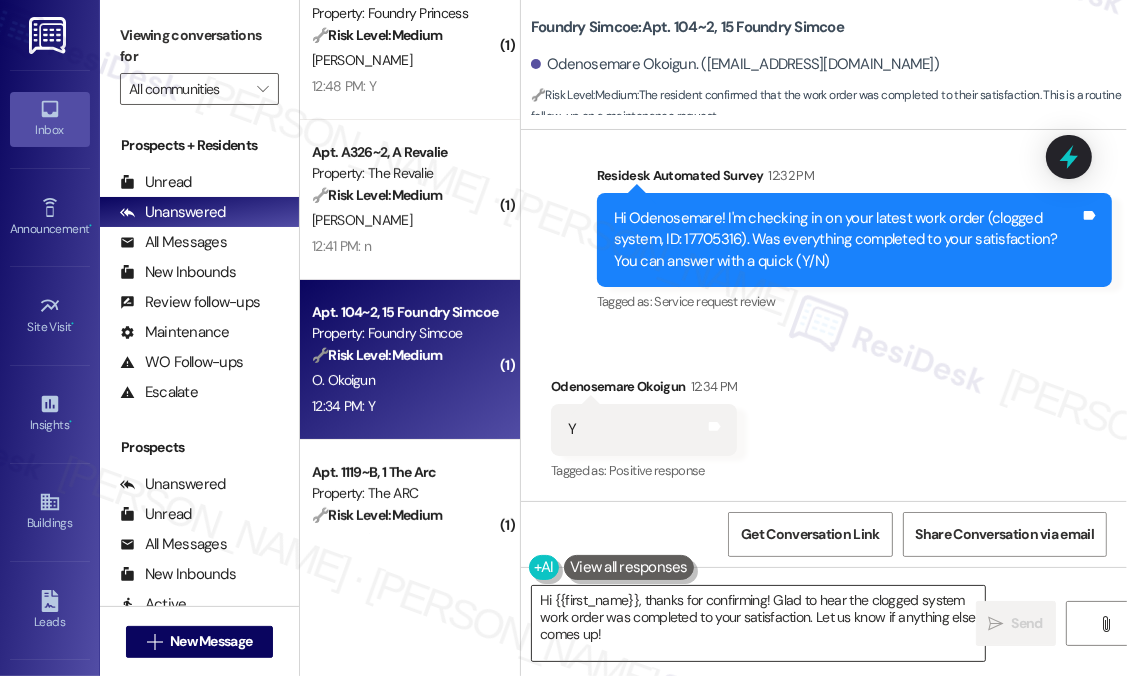 click on "Hi {{first_name}}, thanks for confirming! Glad to hear the clogged system work order was completed to your satisfaction. Let us know if anything else comes up!" at bounding box center [758, 623] 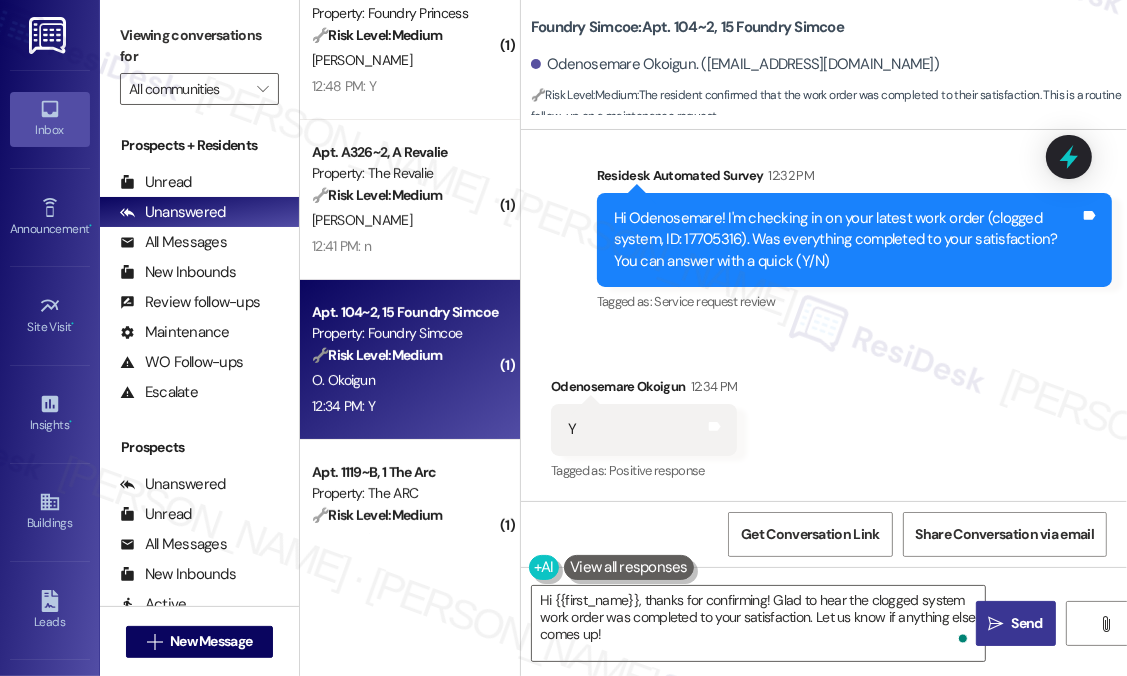 click on "Send" at bounding box center (1027, 623) 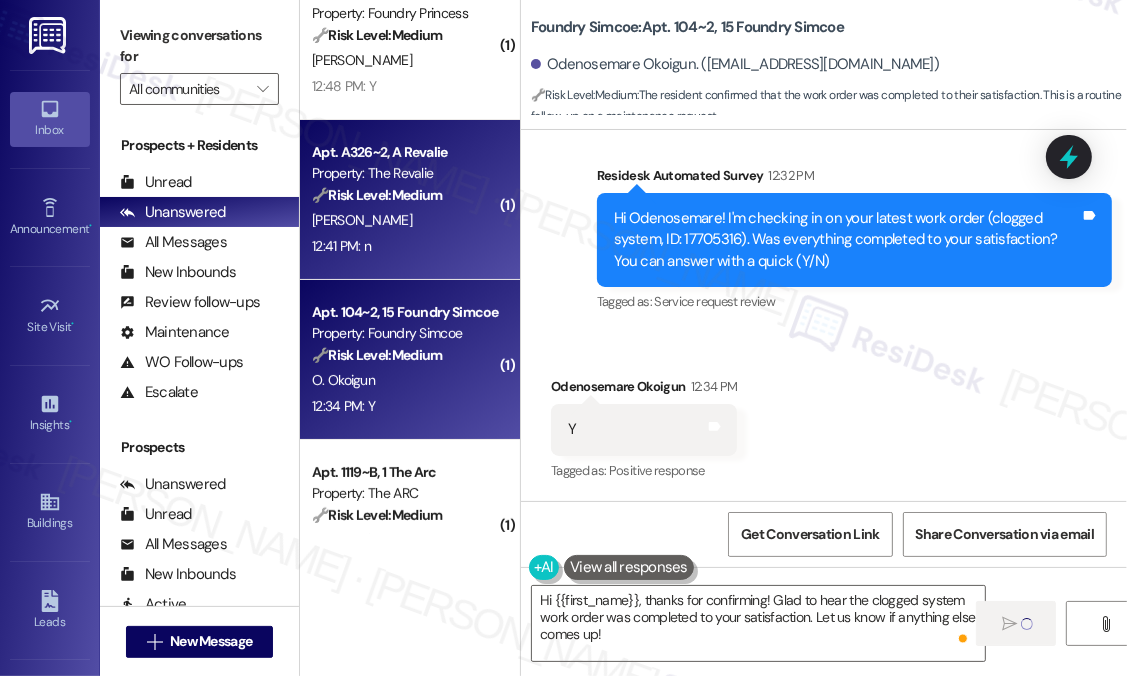type 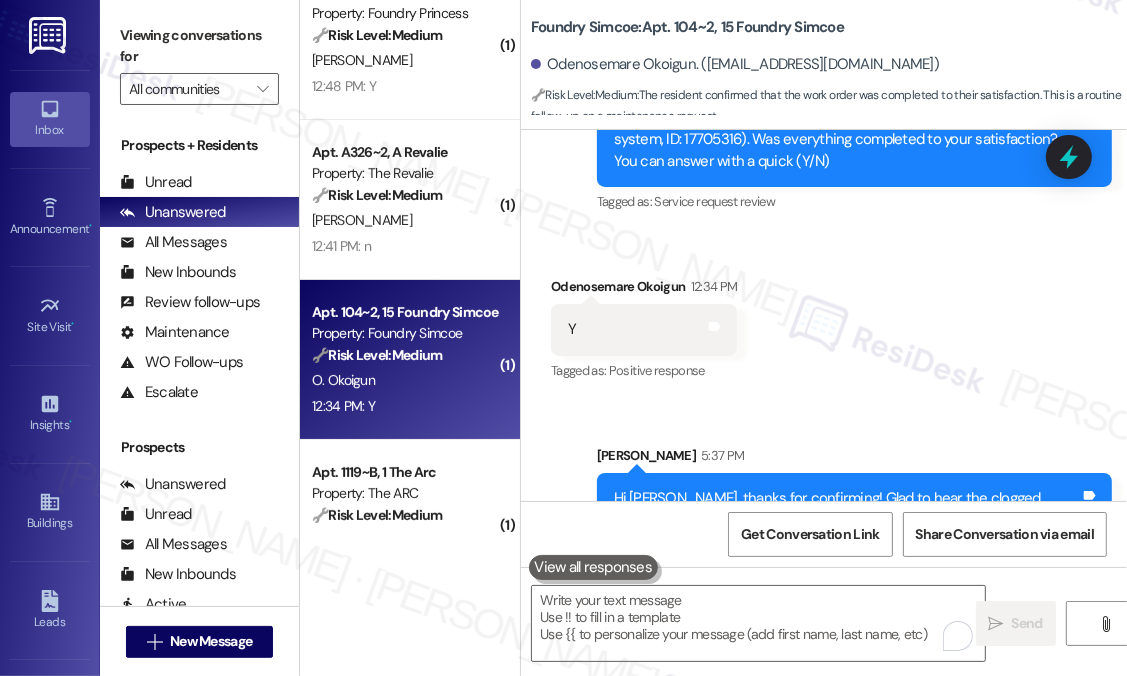 scroll, scrollTop: 2521, scrollLeft: 0, axis: vertical 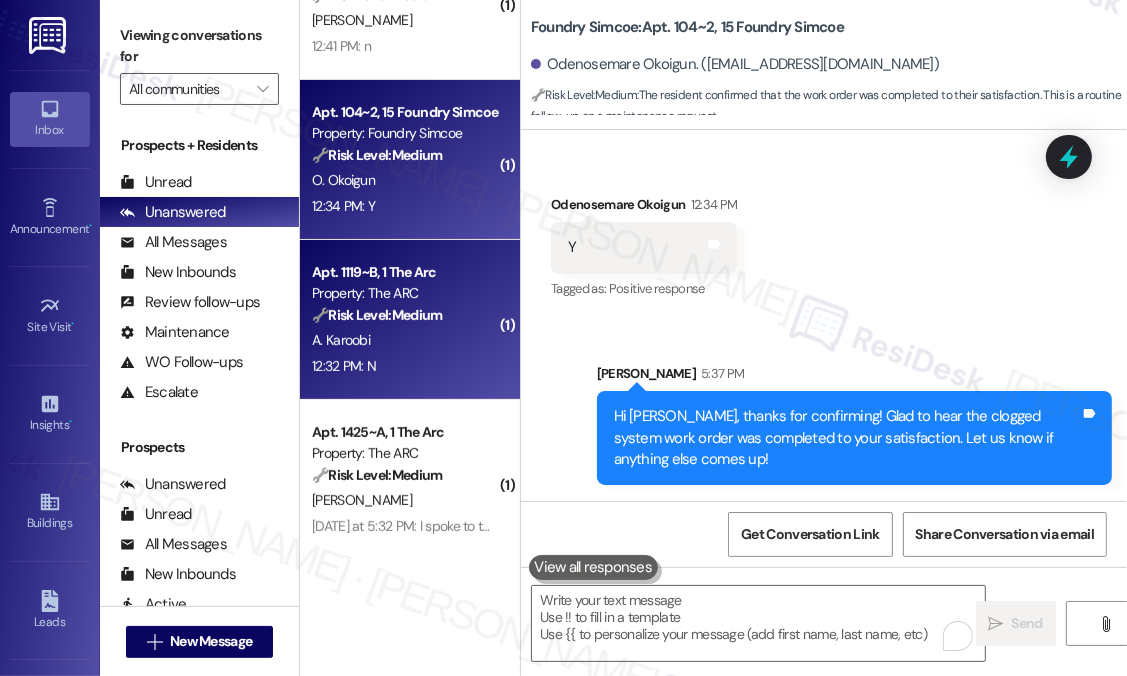 click on "A. Karoobi" at bounding box center [404, 340] 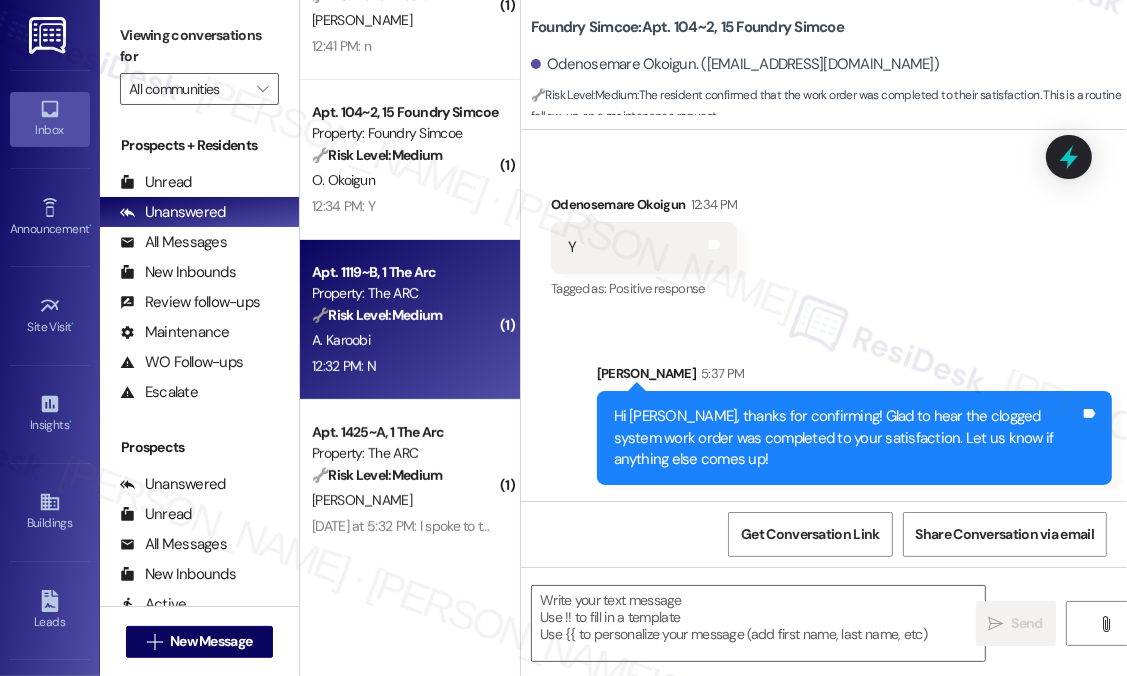type on "Fetching suggested responses. Please feel free to read through the conversation in the meantime." 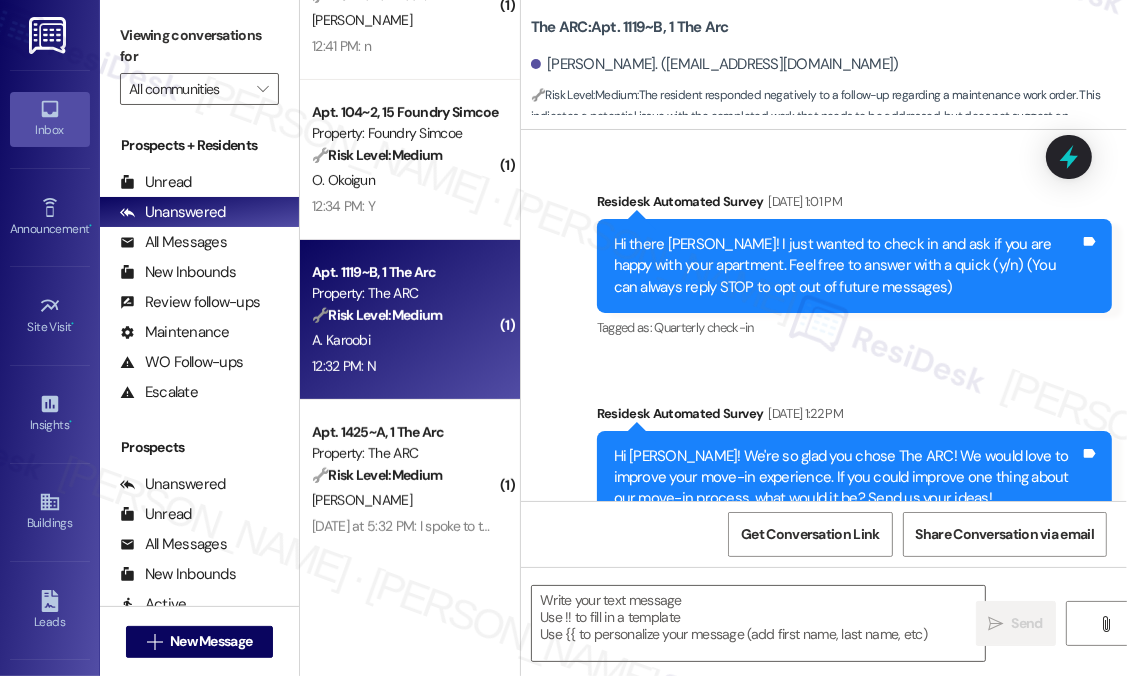 scroll, scrollTop: 13652, scrollLeft: 0, axis: vertical 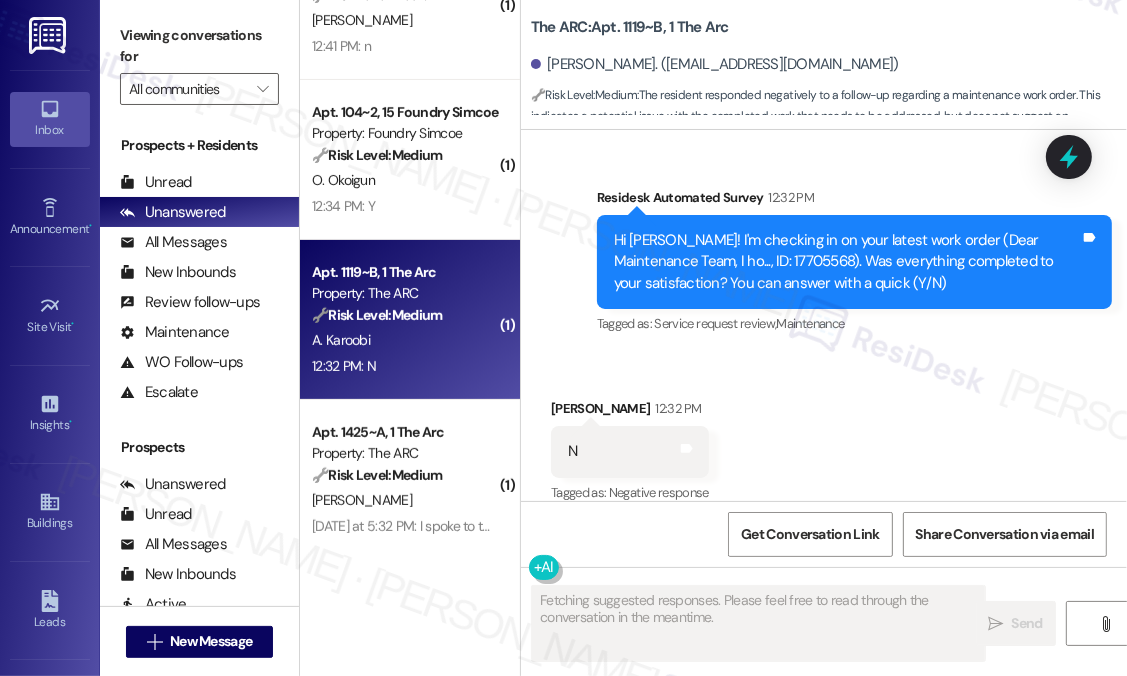 click on "Received via SMS Ali Karoobi 12:32 PM N Tags and notes Tagged as:   Negative response Click to highlight conversations about Negative response" at bounding box center (824, 437) 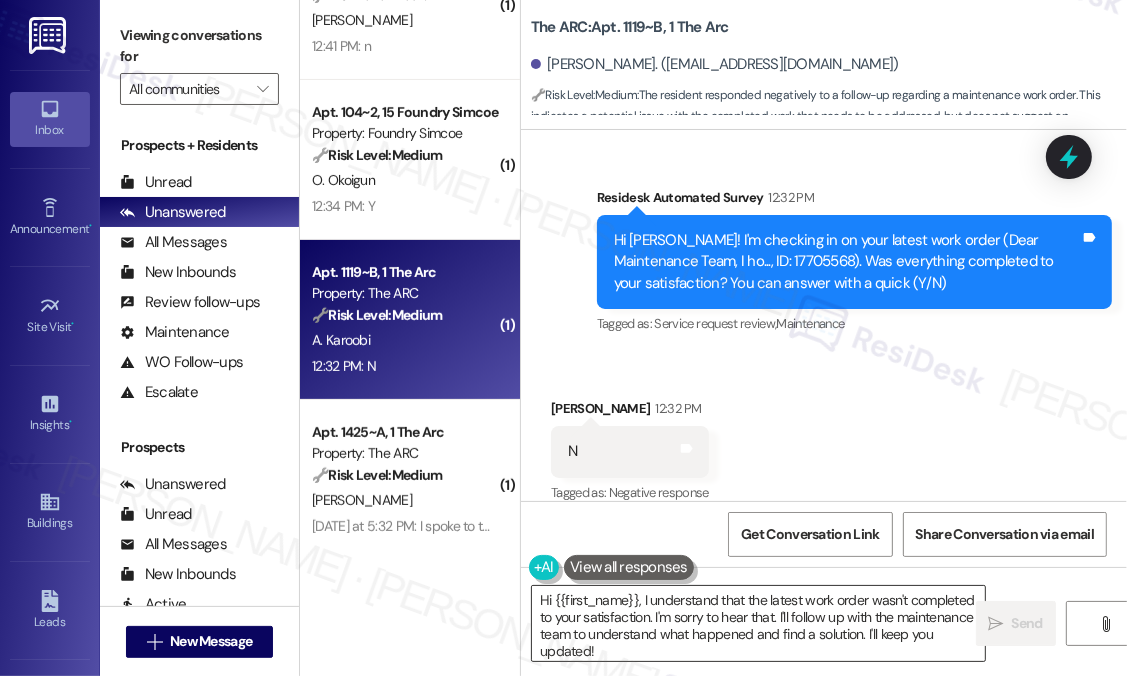 click on "Hi {{first_name}}, I understand that the latest work order wasn't completed to your satisfaction. I'm sorry to hear that. I'll follow up with the maintenance team to understand what happened and find a solution. I'll keep you updated!" at bounding box center (758, 623) 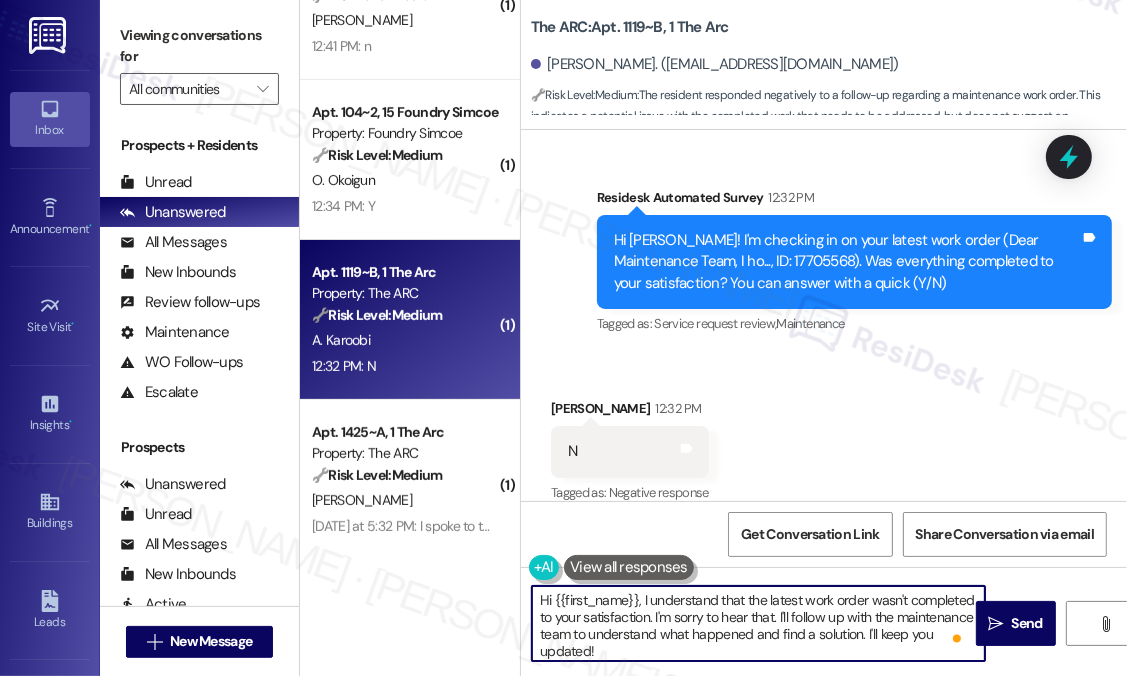 drag, startPoint x: 720, startPoint y: 650, endPoint x: 638, endPoint y: 596, distance: 98.1835 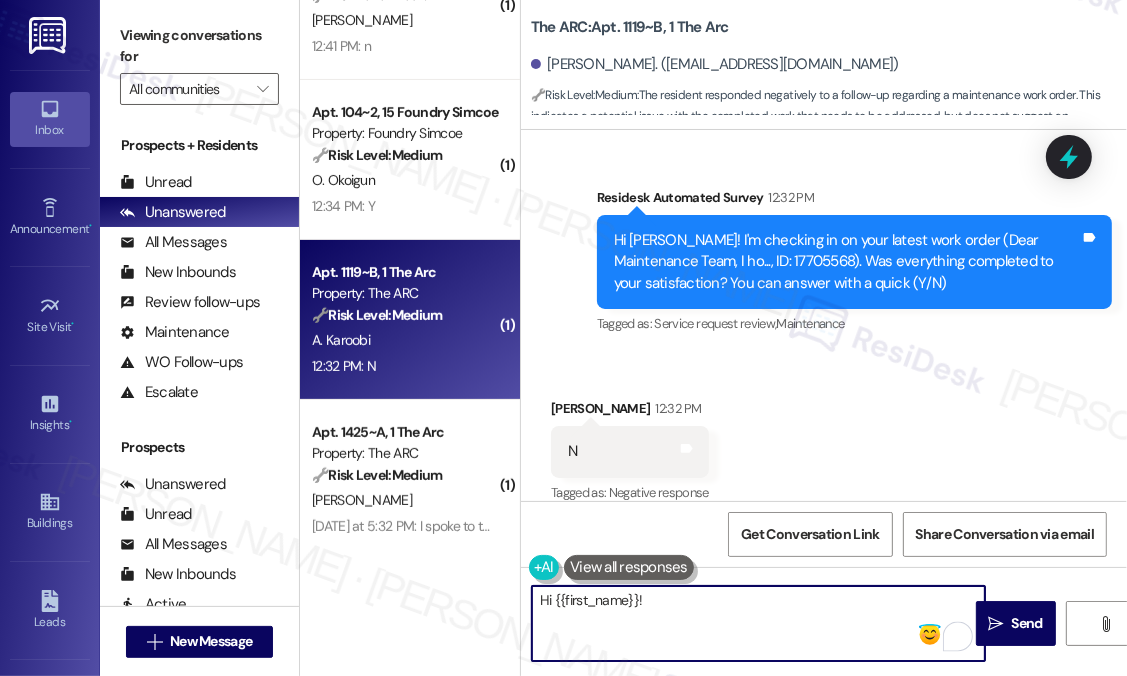 paste on "I'm sorry to hear that you are not satisfied with the maintenance repair done on your unit. Could you please provide more details on what went wrong or what issues remain? Your feedback is important to us, and we want to ensure that all concerns are addressed properly." 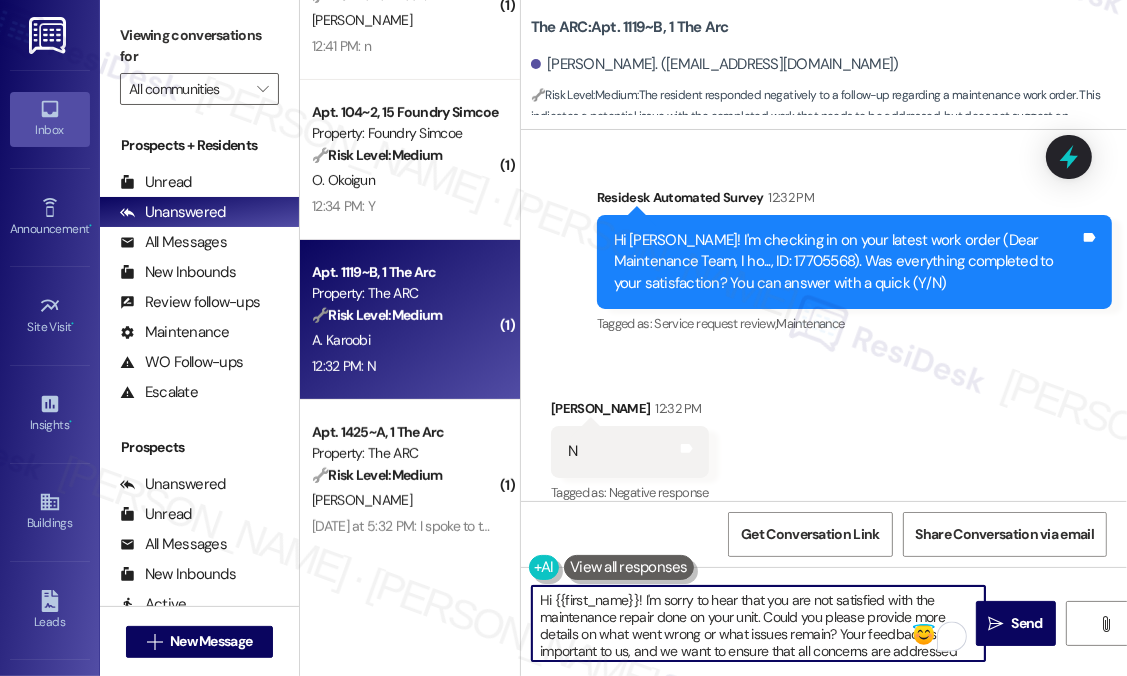 scroll, scrollTop: 16, scrollLeft: 0, axis: vertical 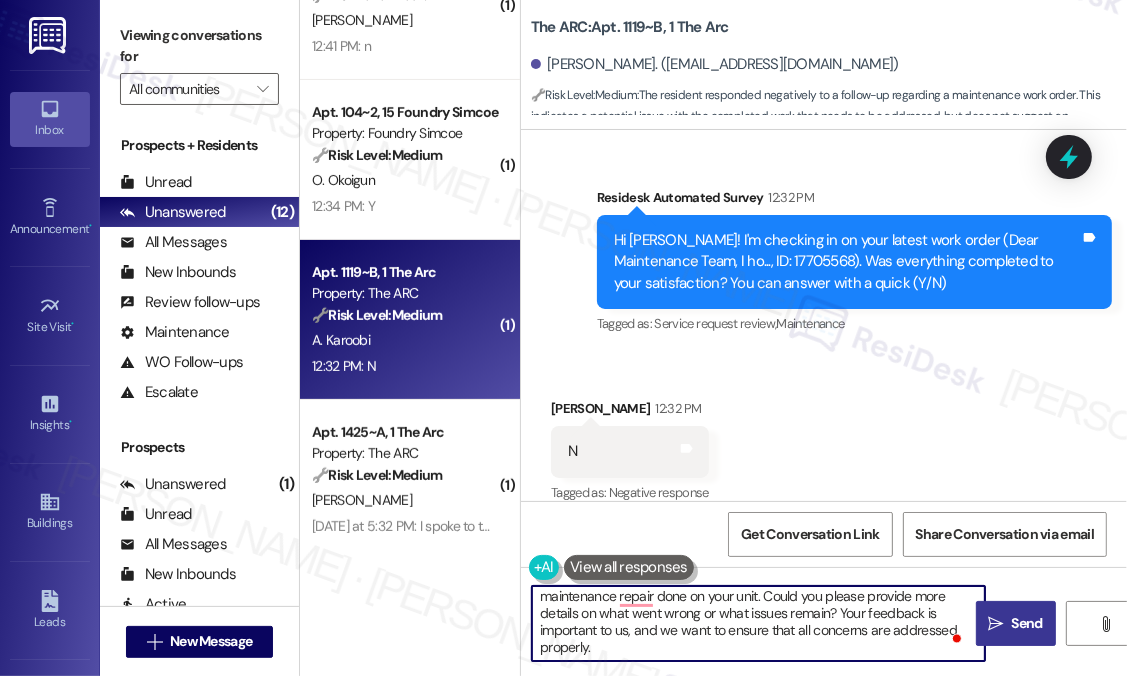 type on "Hi {{first_name}}! I'm sorry to hear that you are not satisfied with the maintenance repair done on your unit. Could you please provide more details on what went wrong or what issues remain? Your feedback is important to us, and we want to ensure that all concerns are addressed properly." 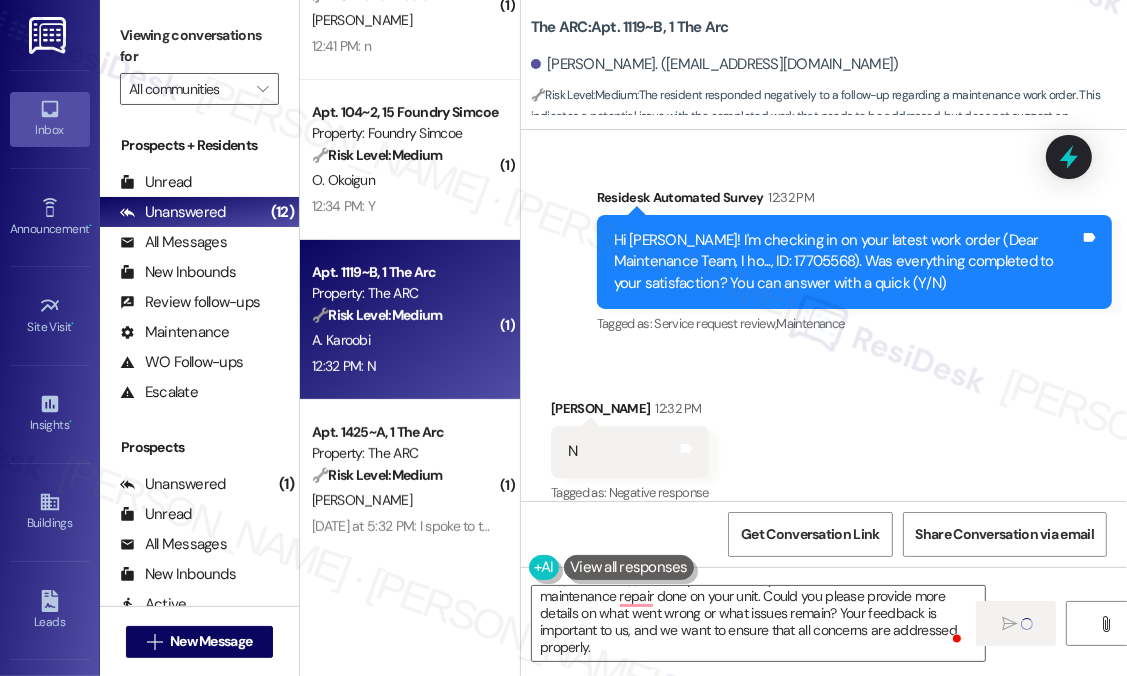 type 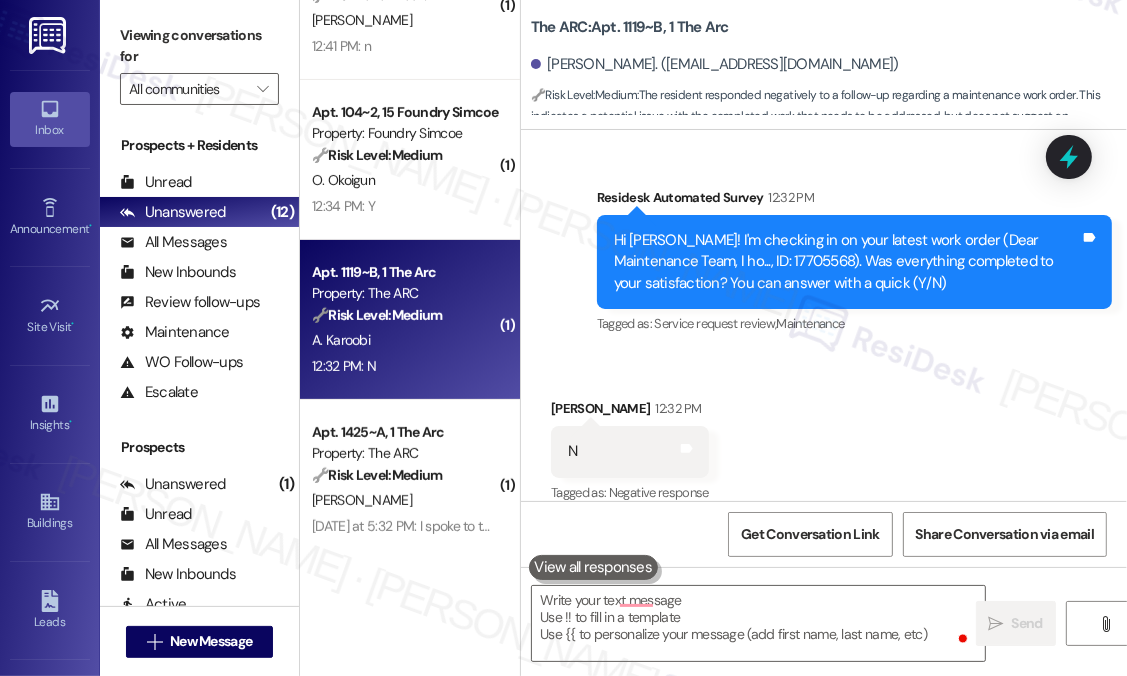 scroll, scrollTop: 0, scrollLeft: 0, axis: both 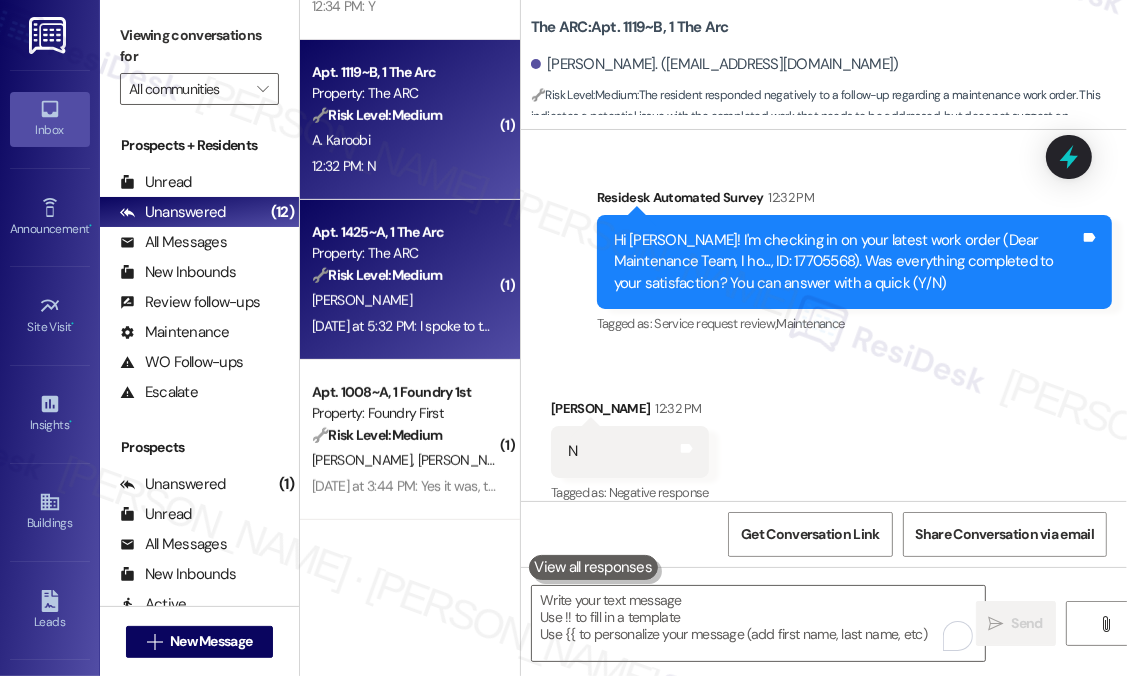 click on "Yesterday at 5:32 PM: I spoke to the front desk about the issue  Yesterday at 5:32 PM: I spoke to the front desk about the issue" at bounding box center (482, 326) 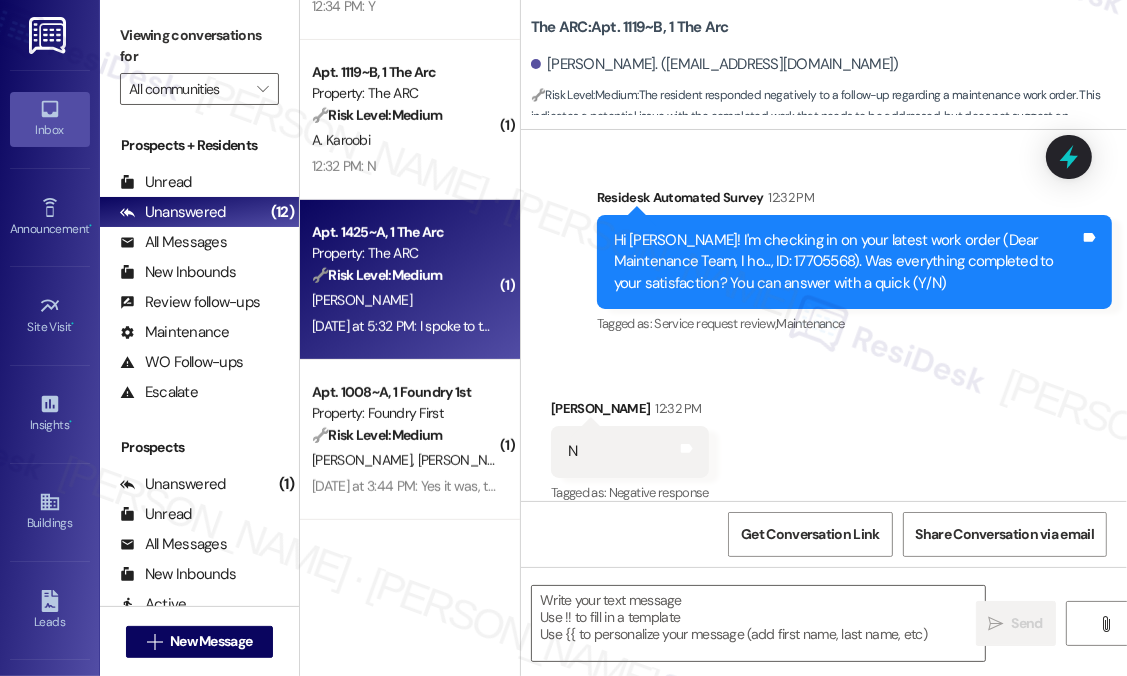 type on "Fetching suggested responses. Please feel free to read through the conversation in the meantime." 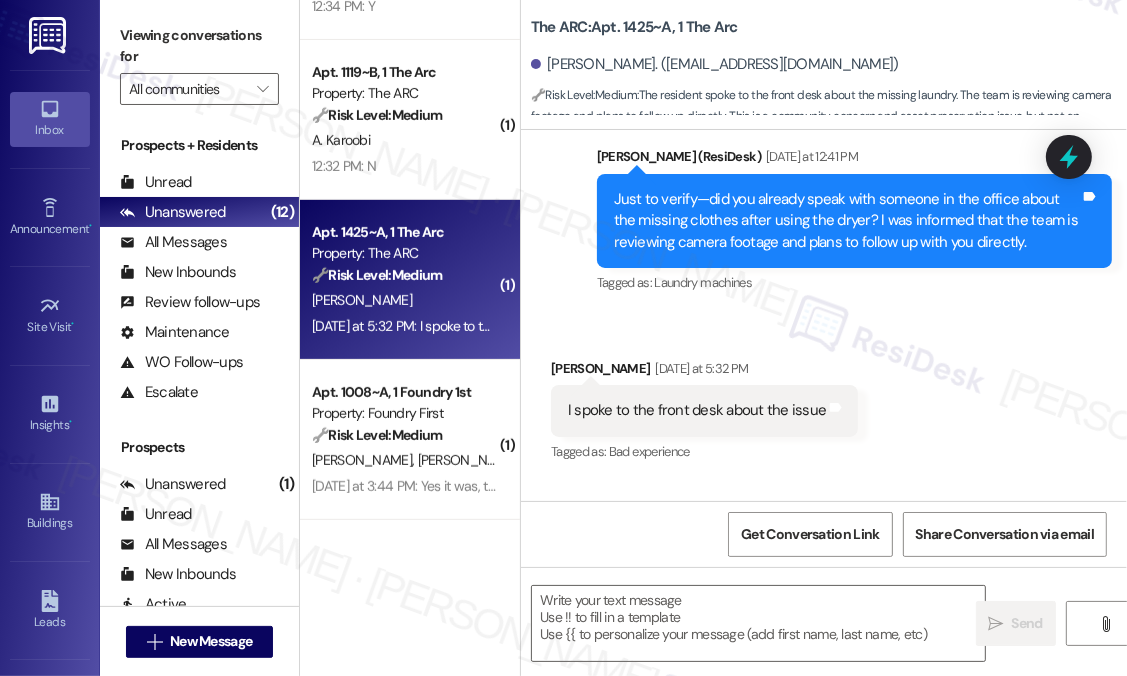 scroll, scrollTop: 14290, scrollLeft: 0, axis: vertical 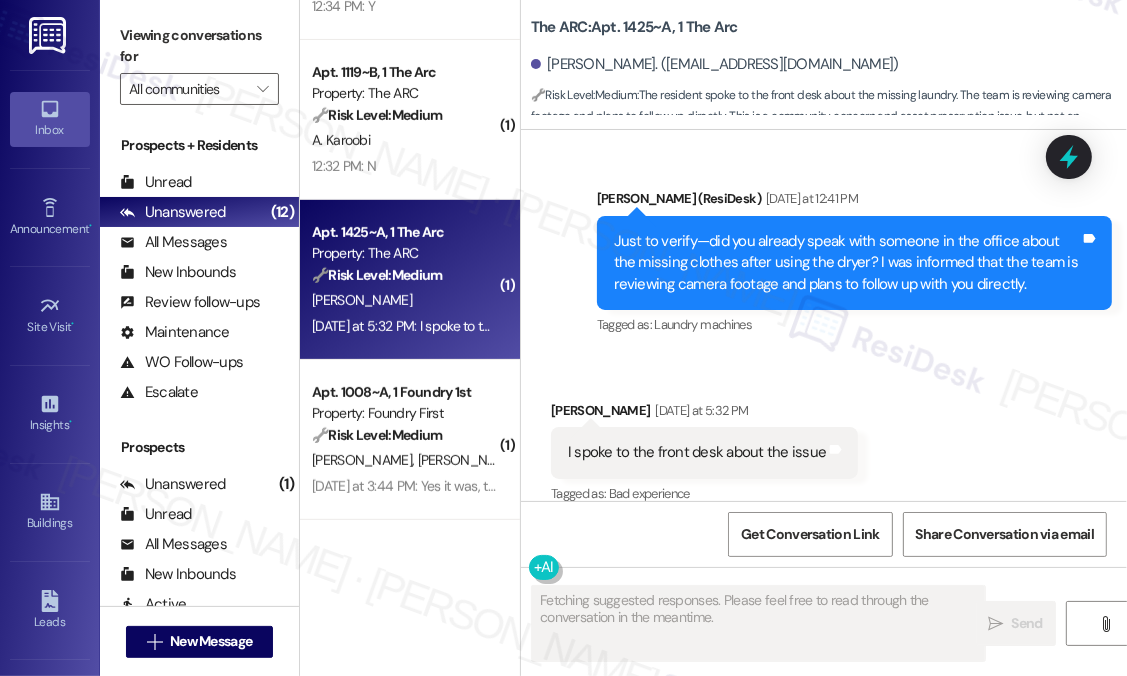 click on "Received via SMS Faderera Kassim-Bashua Yesterday at 5:32 PM I spoke to the front desk about the issue  Tags and notes Tagged as:   Bad experience Click to highlight conversations about Bad experience" at bounding box center (824, 439) 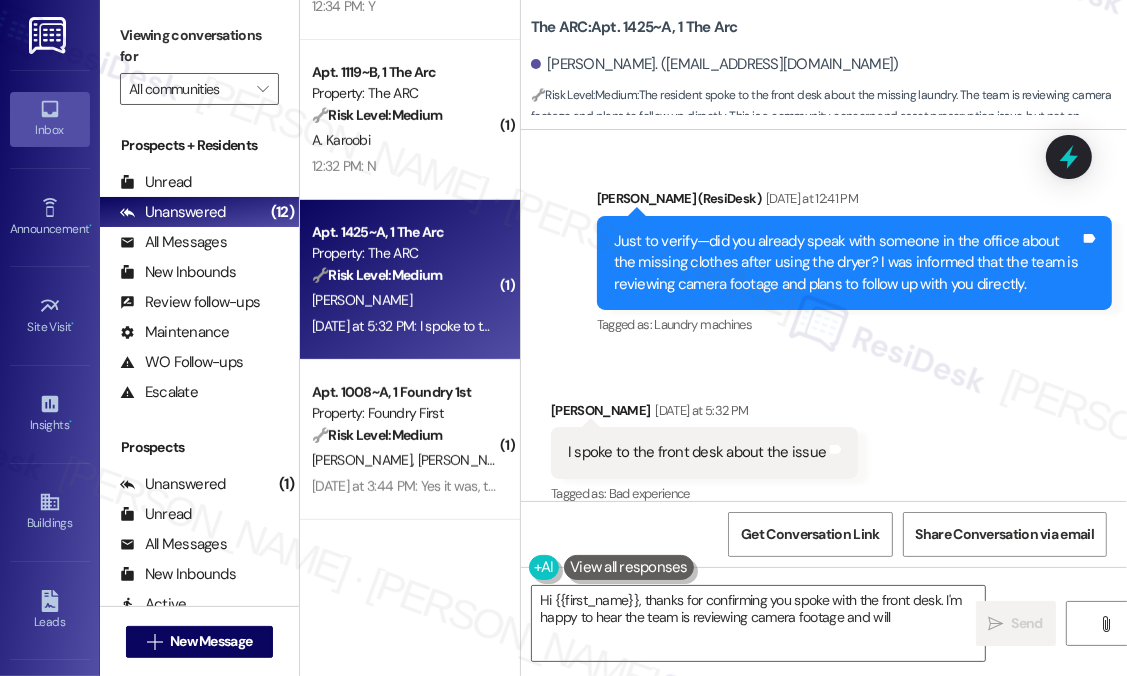 click on "Received via SMS Faderera Kassim-Bashua Yesterday at 5:32 PM I spoke to the front desk about the issue  Tags and notes Tagged as:   Bad experience Click to highlight conversations about Bad experience" at bounding box center (824, 439) 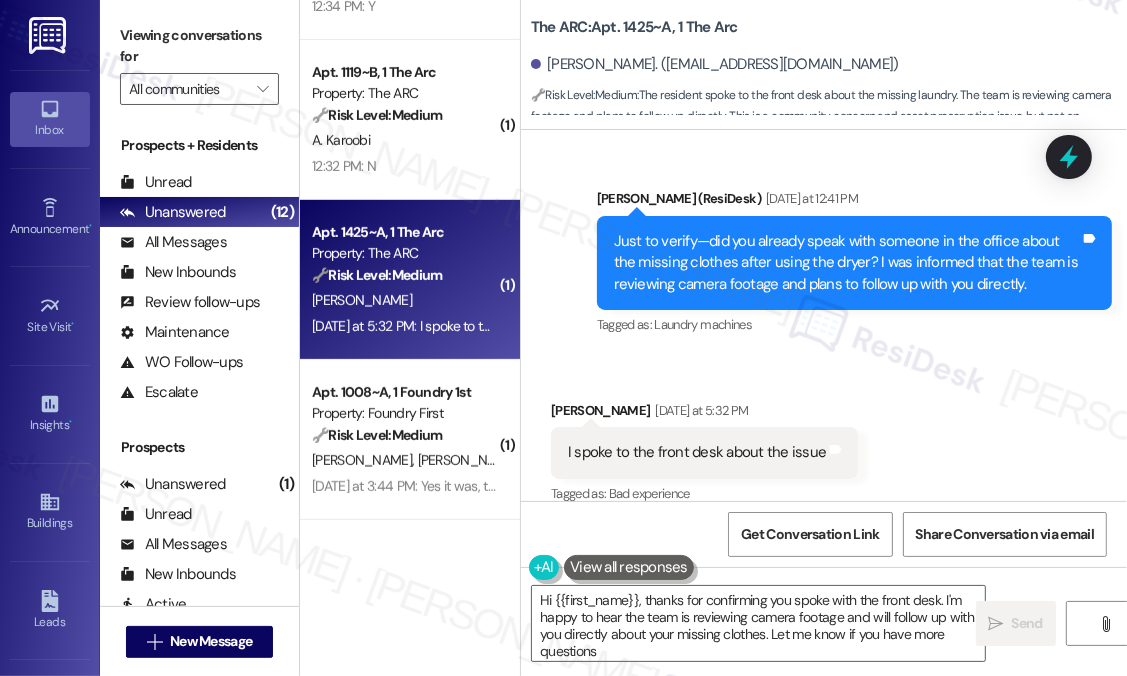 type on "Hi {{first_name}}, thanks for confirming you spoke with the front desk. I'm happy to hear the team is reviewing camera footage and will follow up with you directly about your missing clothes. Let me know if you have more questions!" 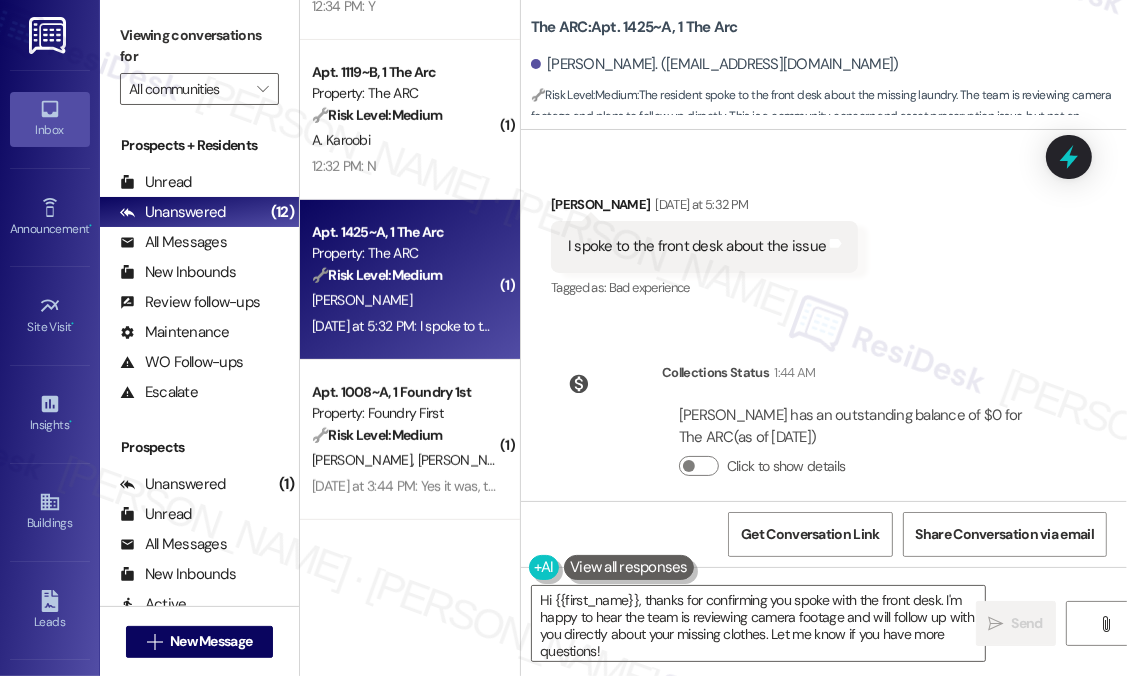 scroll, scrollTop: 14296, scrollLeft: 0, axis: vertical 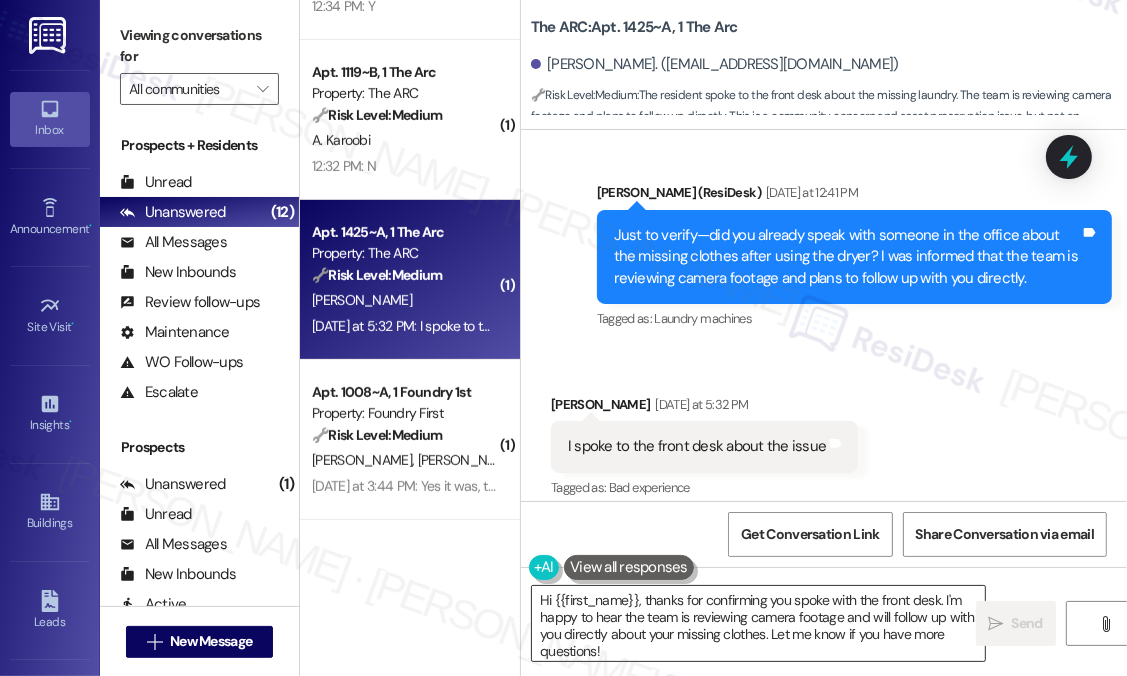 click on "Hi {{first_name}}, thanks for confirming you spoke with the front desk. I'm happy to hear the team is reviewing camera footage and will follow up with you directly about your missing clothes. Let me know if you have more questions!" at bounding box center (758, 623) 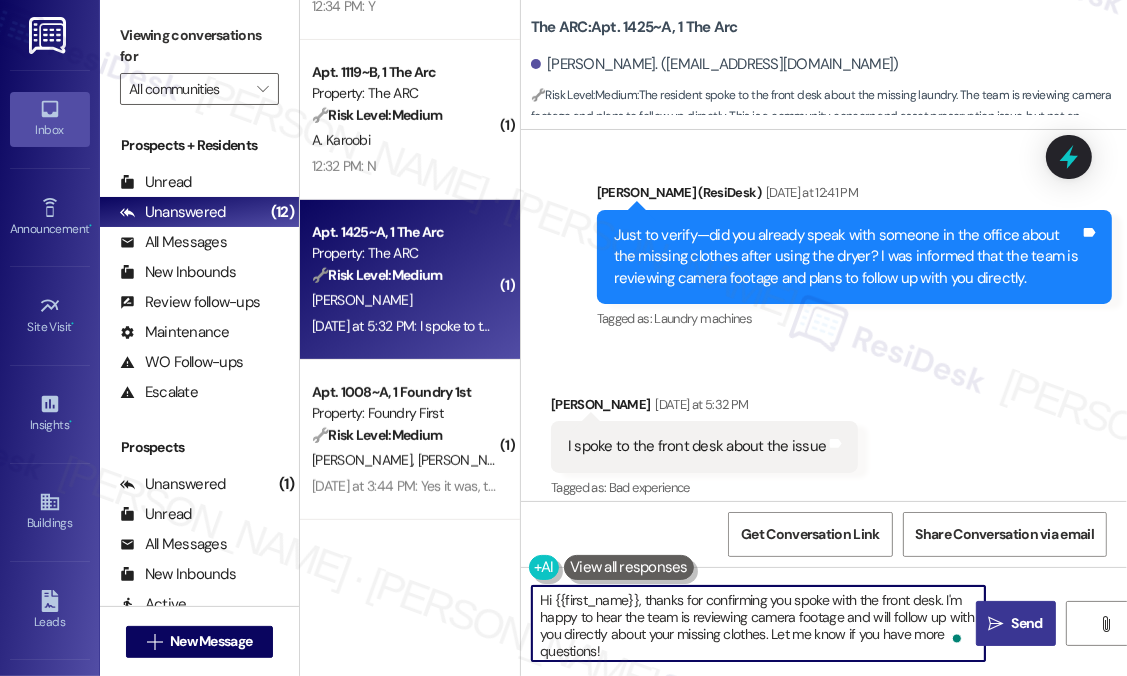 click on "Send" at bounding box center (1027, 623) 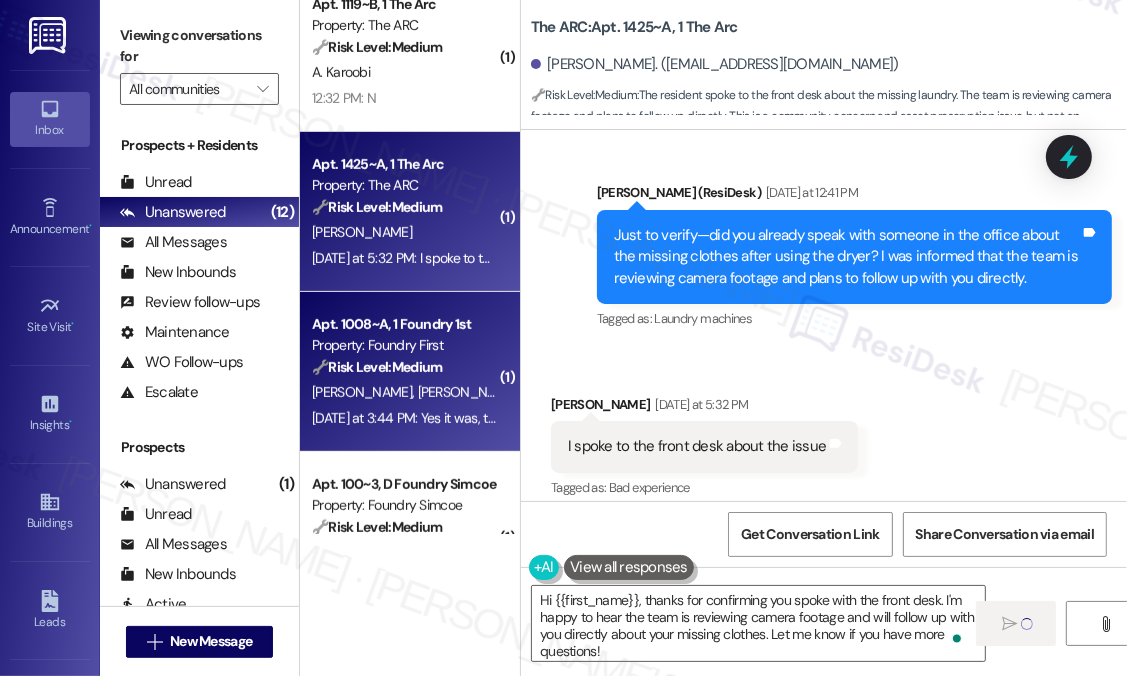 scroll, scrollTop: 700, scrollLeft: 0, axis: vertical 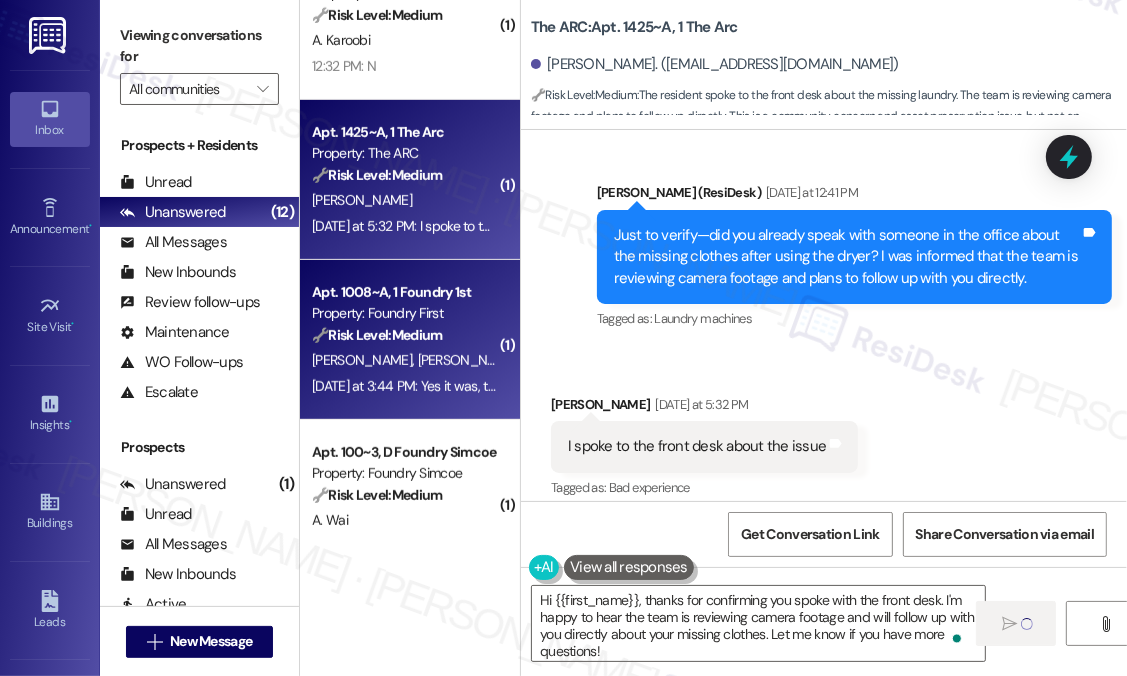 click on "🔧  Risk Level:  Medium" at bounding box center [377, 335] 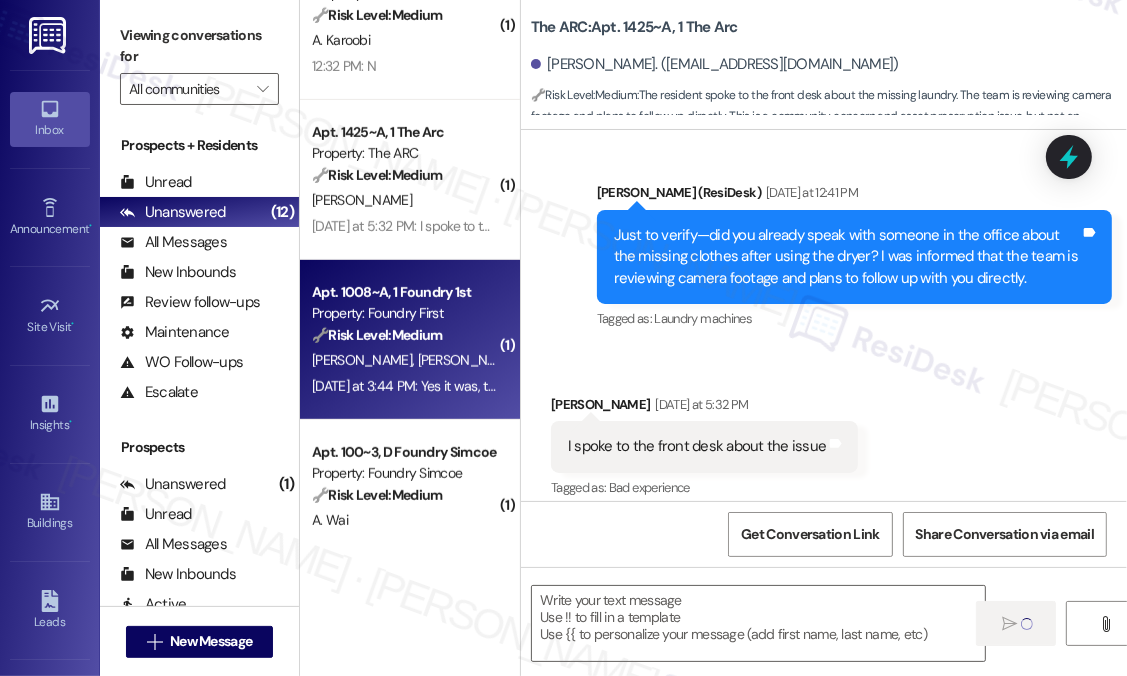 type on "Fetching suggested responses. Please feel free to read through the conversation in the meantime." 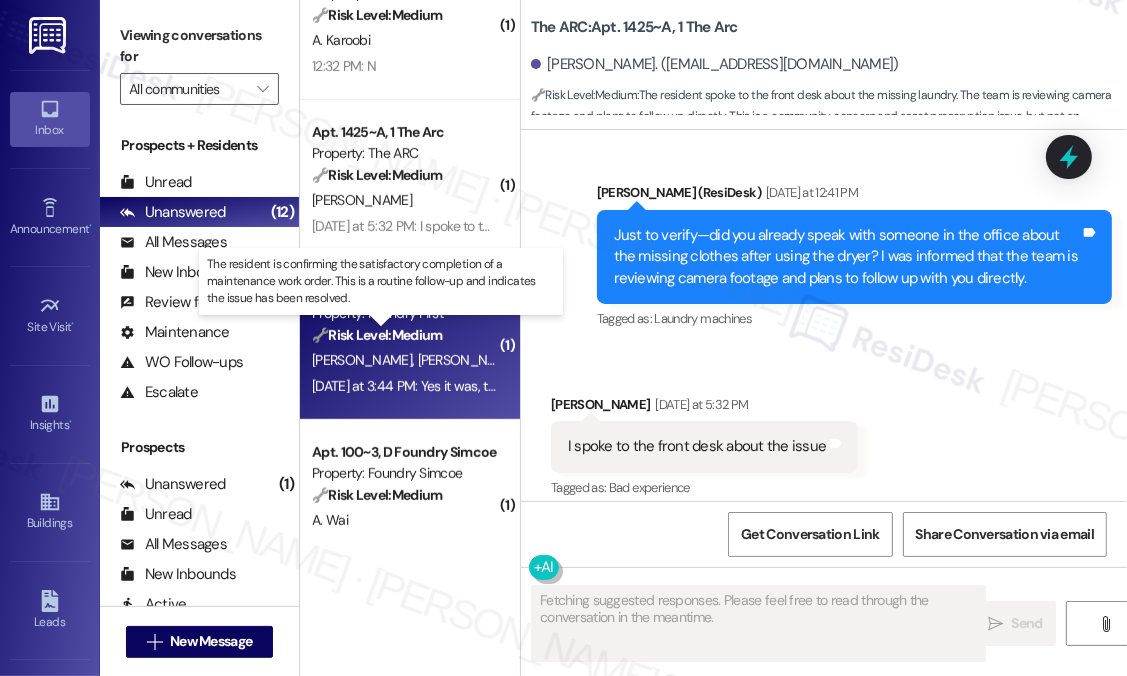scroll, scrollTop: 14290, scrollLeft: 0, axis: vertical 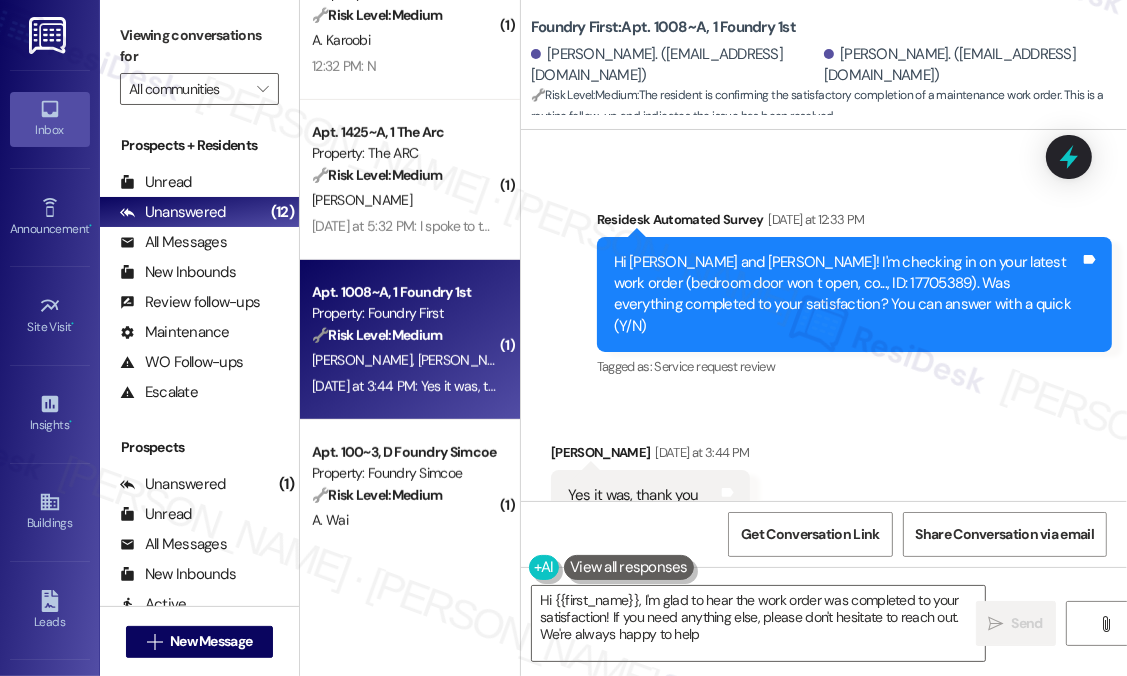 type on "Hi {{first_name}}, I'm glad to hear the work order was completed to your satisfaction! If you need anything else, please don't hesitate to reach out. We're always happy to help!" 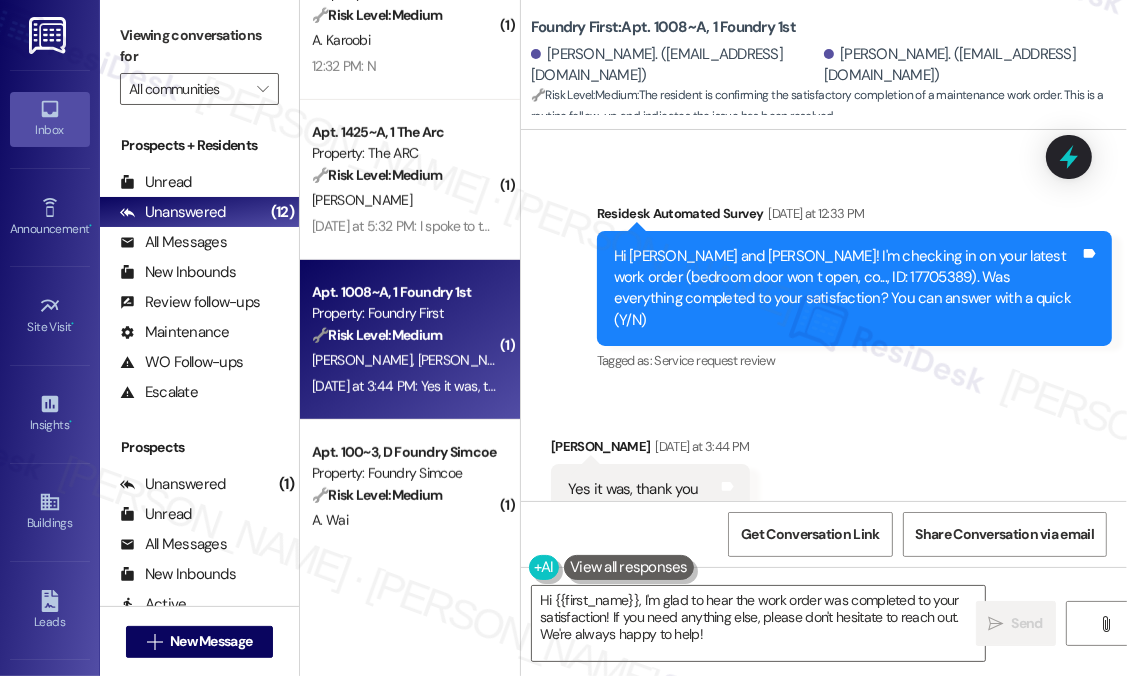 scroll, scrollTop: 1338, scrollLeft: 0, axis: vertical 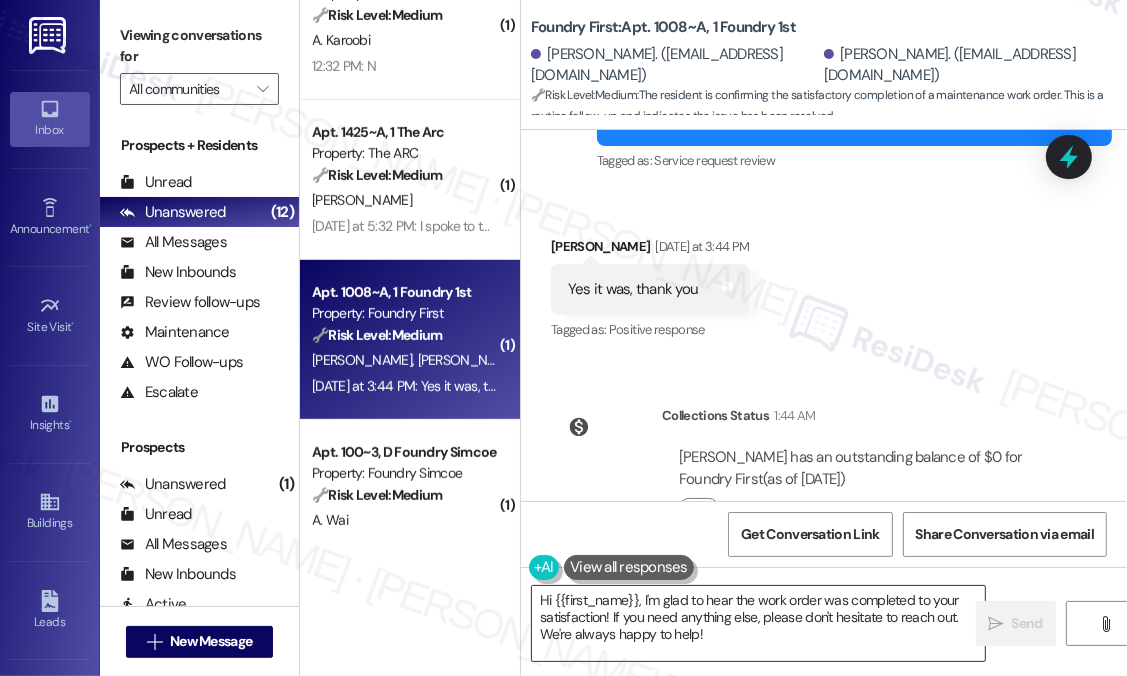 click on "Hi {{first_name}}, I'm glad to hear the work order was completed to your satisfaction! If you need anything else, please don't hesitate to reach out. We're always happy to help!" at bounding box center (758, 623) 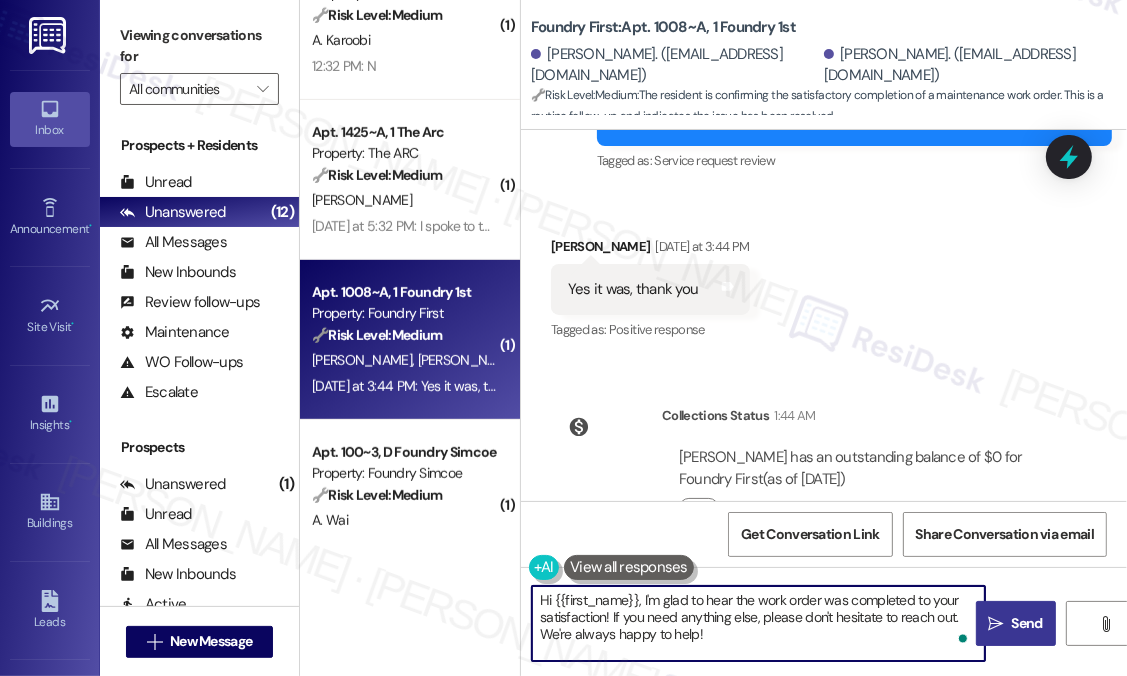 click on "" at bounding box center (995, 624) 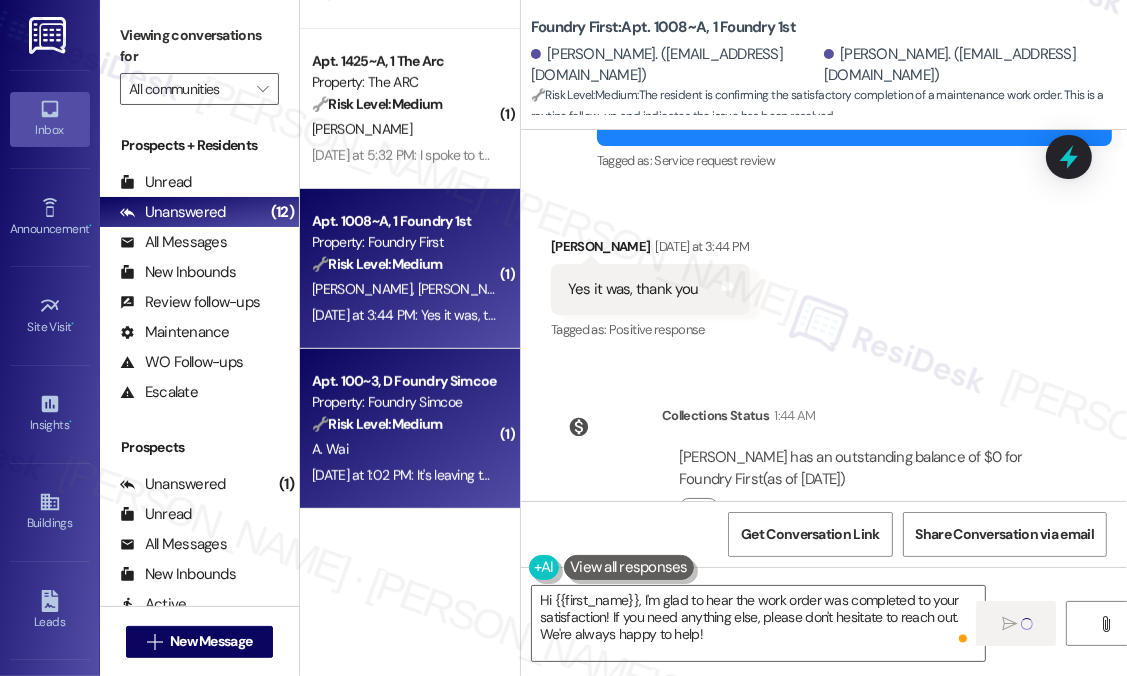 scroll, scrollTop: 800, scrollLeft: 0, axis: vertical 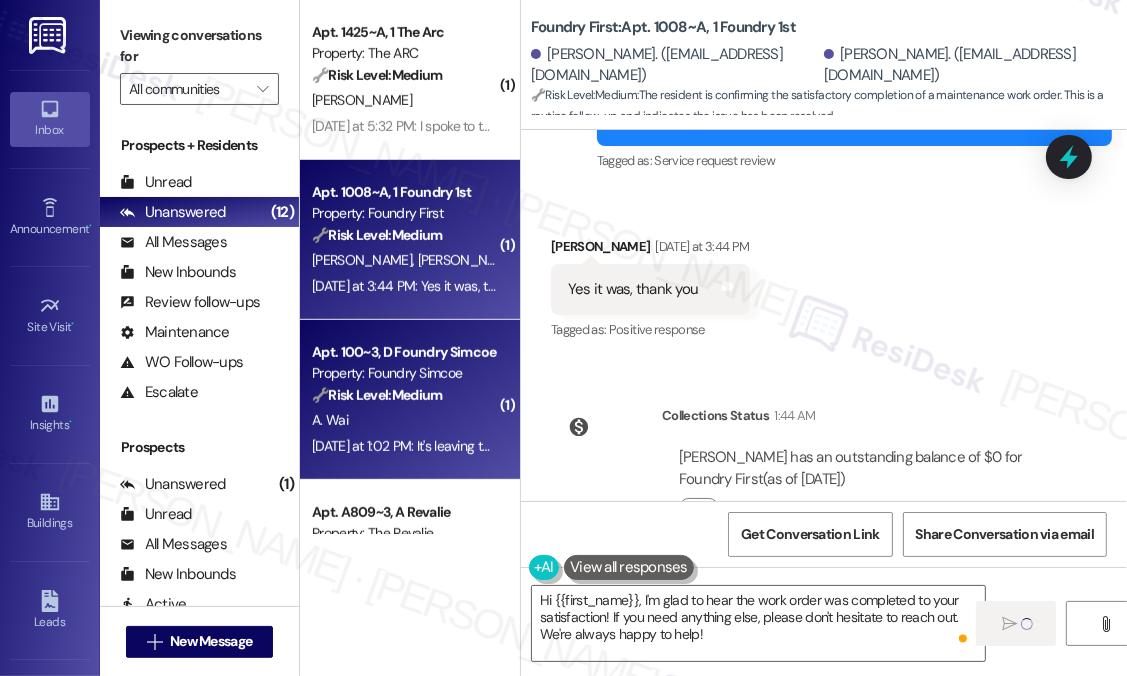 type 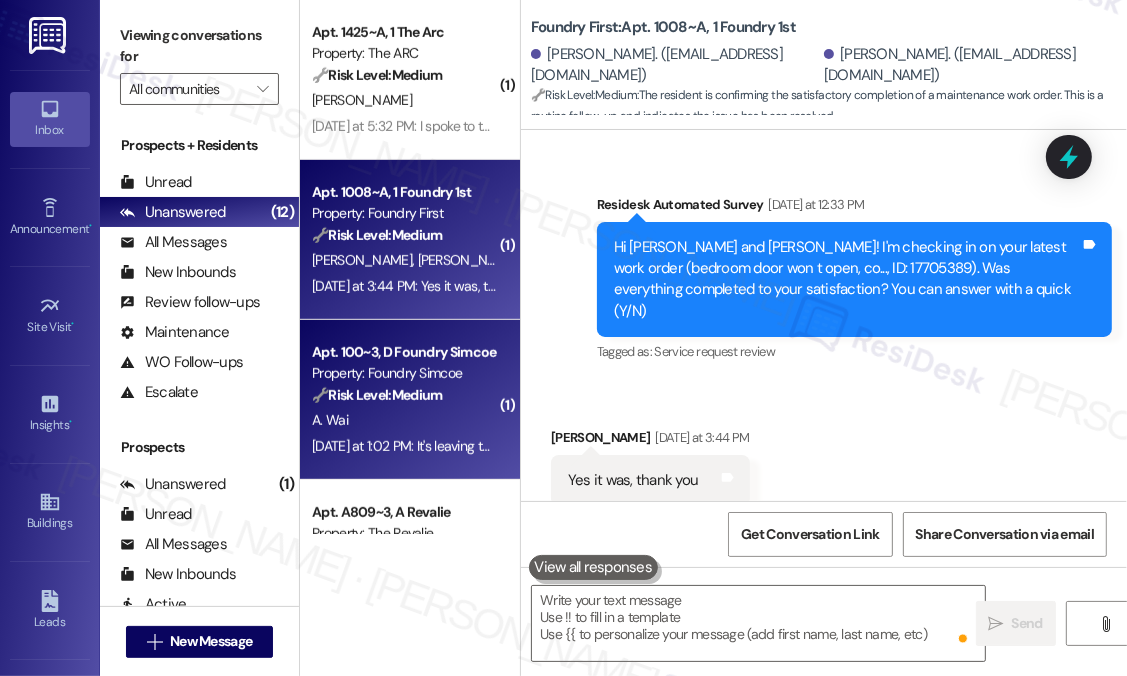 scroll, scrollTop: 1132, scrollLeft: 0, axis: vertical 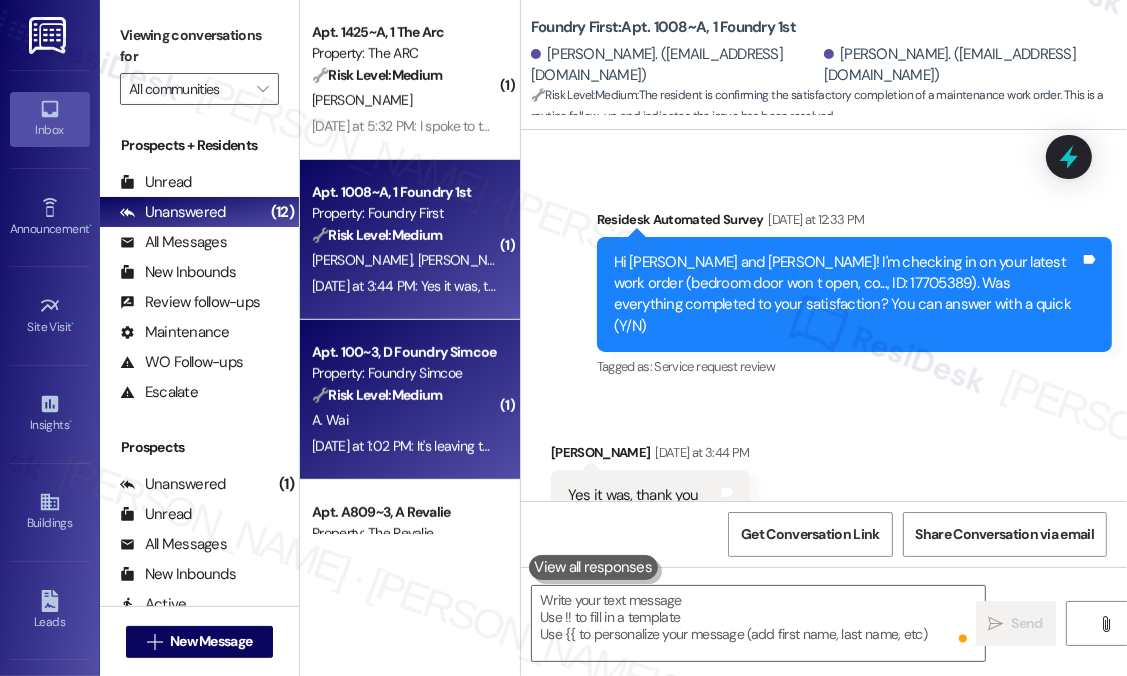 click on "A. Wai" at bounding box center (404, 420) 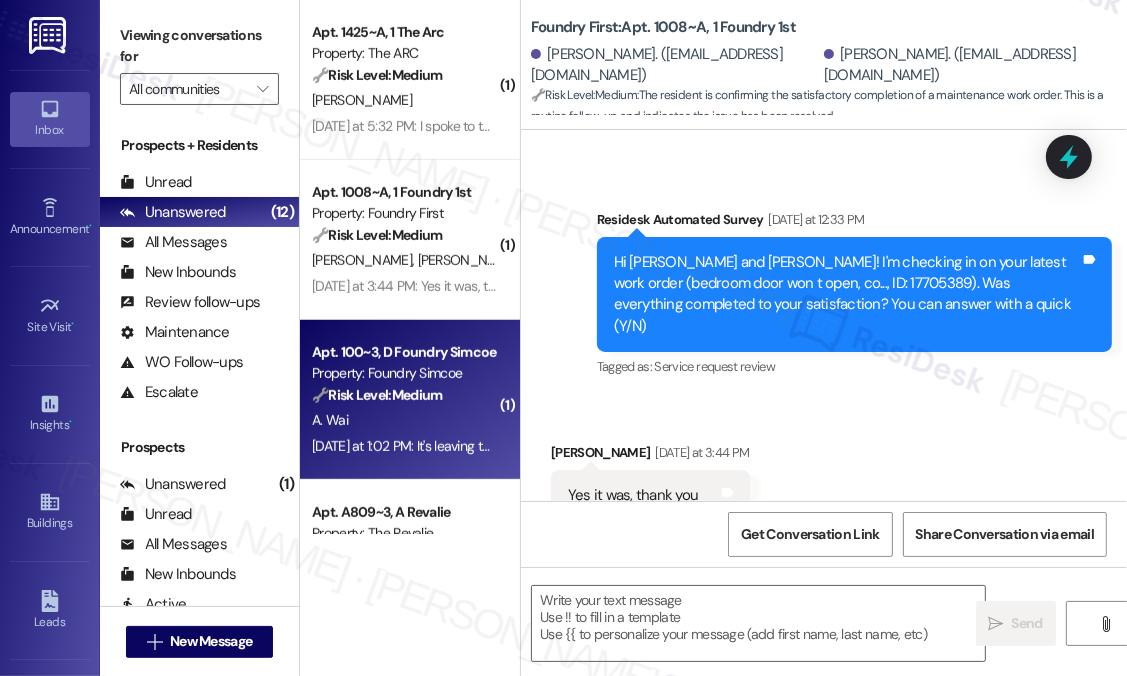 type on "Fetching suggested responses. Please feel free to read through the conversation in the meantime." 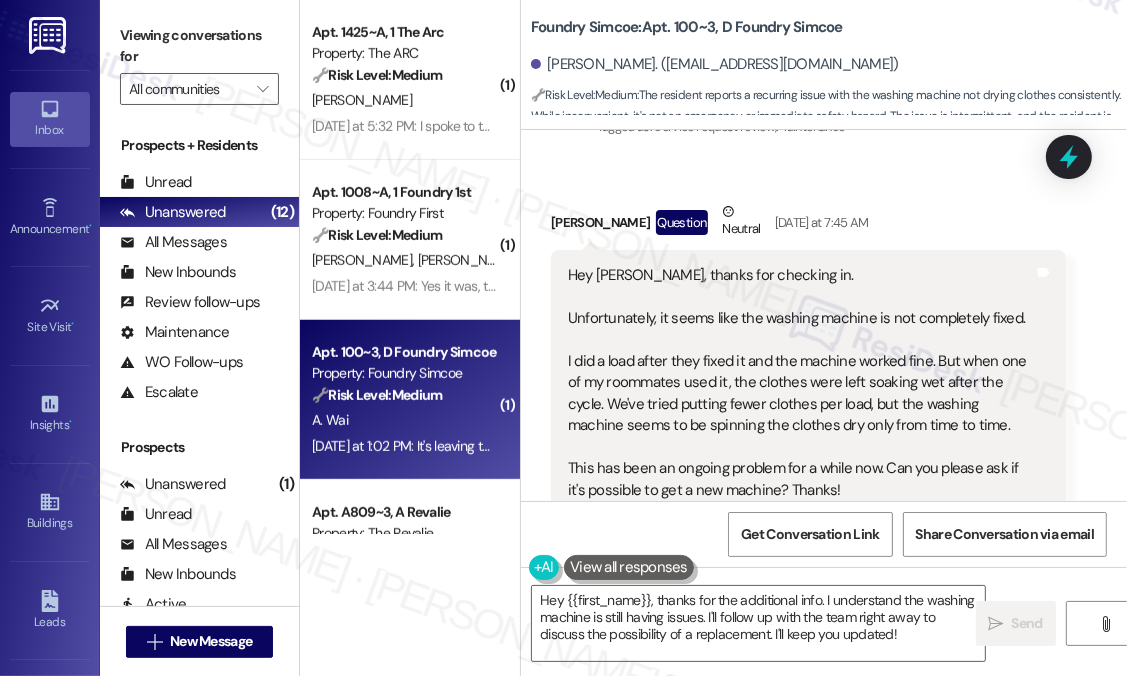 scroll, scrollTop: 17624, scrollLeft: 0, axis: vertical 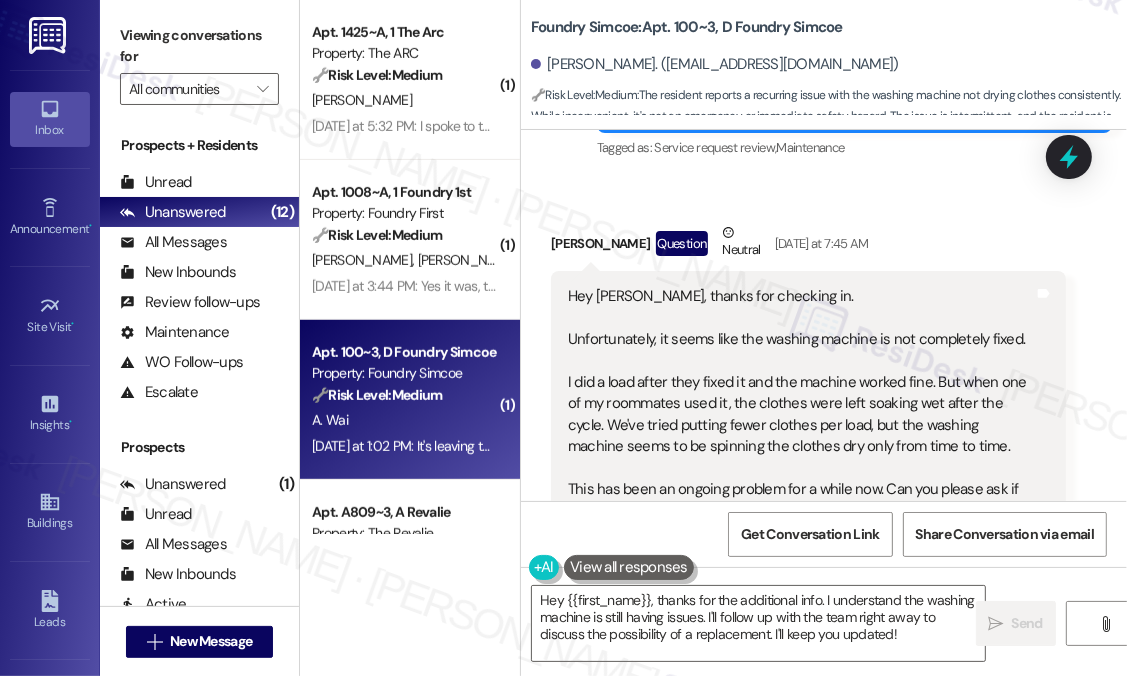 click on "Hey Sarah, thanks for checking in.
Unfortunately, it seems like the washing machine is not completely fixed.
I did a load after they fixed it and the machine worked fine. But when one of my roommates used it, the clothes were left soaking wet after the cycle. We've tried putting fewer clothes per load, but the washing machine seems to be spinning the clothes dry only from time to time.
This has been an ongoing problem for a while now. Can you please ask if it's possible to get a new machine? Thanks!" at bounding box center [801, 404] 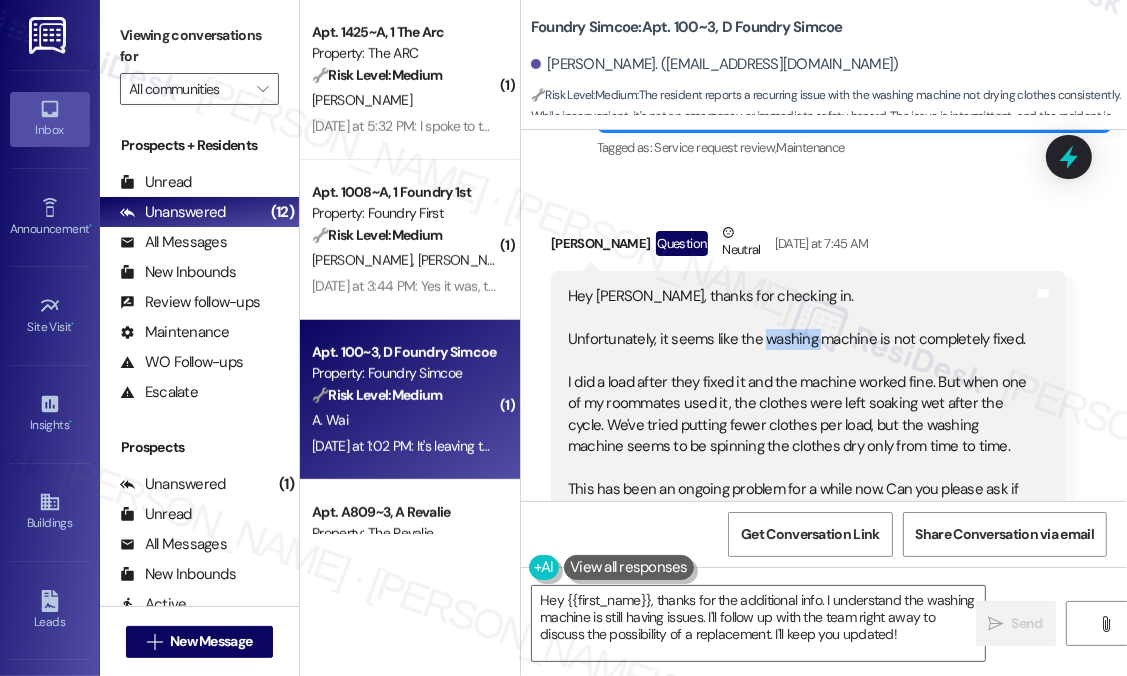 click on "Hey Sarah, thanks for checking in.
Unfortunately, it seems like the washing machine is not completely fixed.
I did a load after they fixed it and the machine worked fine. But when one of my roommates used it, the clothes were left soaking wet after the cycle. We've tried putting fewer clothes per load, but the washing machine seems to be spinning the clothes dry only from time to time.
This has been an ongoing problem for a while now. Can you please ask if it's possible to get a new machine? Thanks!" at bounding box center (801, 404) 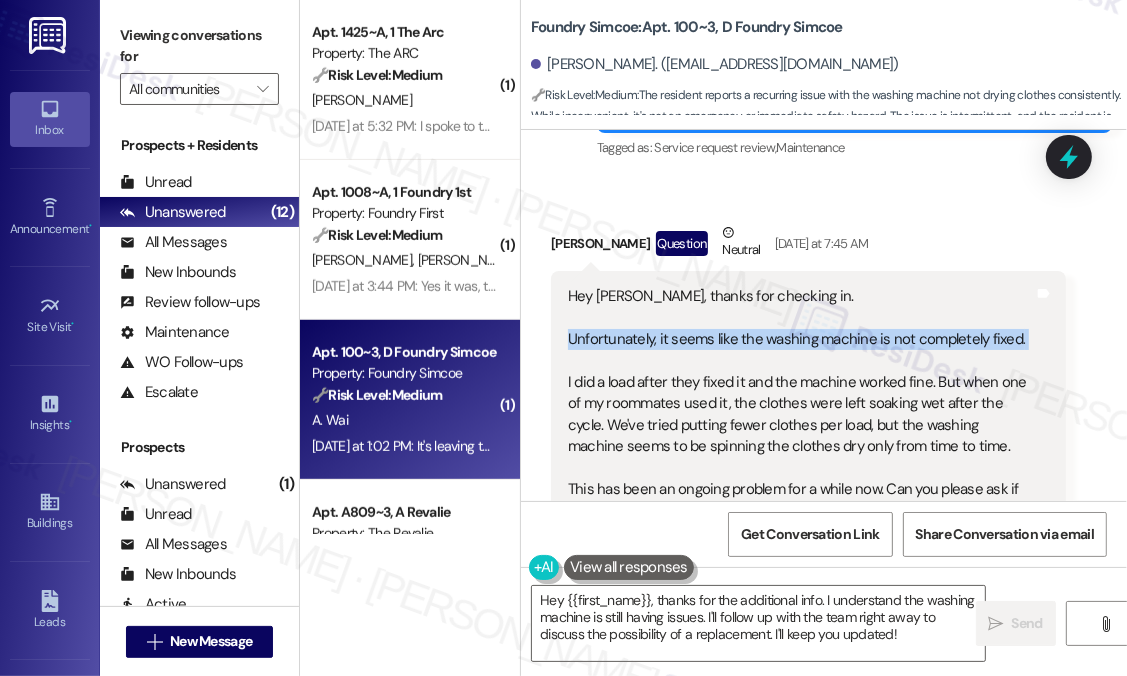 click on "Hey Sarah, thanks for checking in.
Unfortunately, it seems like the washing machine is not completely fixed.
I did a load after they fixed it and the machine worked fine. But when one of my roommates used it, the clothes were left soaking wet after the cycle. We've tried putting fewer clothes per load, but the washing machine seems to be spinning the clothes dry only from time to time.
This has been an ongoing problem for a while now. Can you please ask if it's possible to get a new machine? Thanks!" at bounding box center [801, 404] 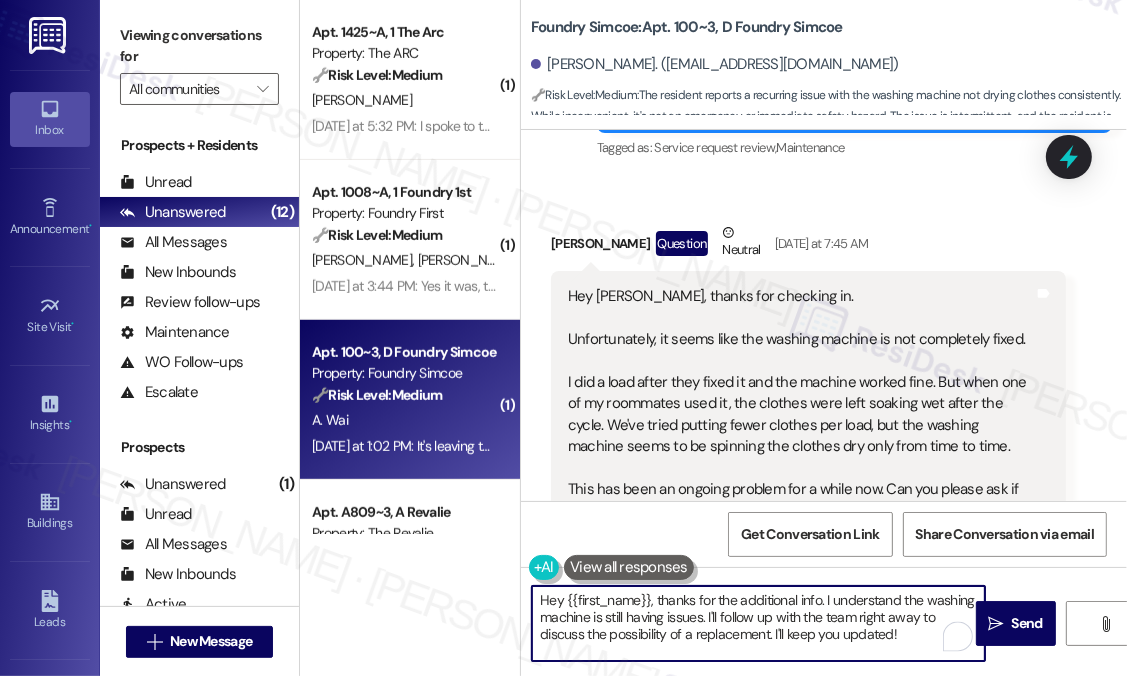 drag, startPoint x: 932, startPoint y: 638, endPoint x: 541, endPoint y: 587, distance: 394.31207 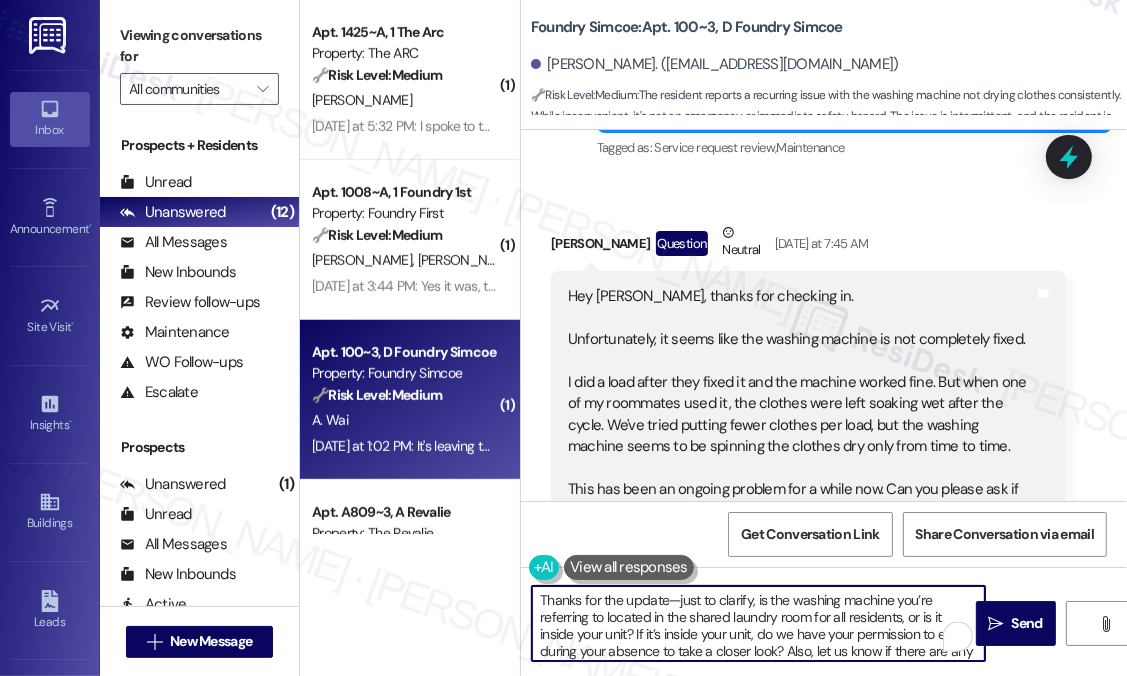 scroll, scrollTop: 16, scrollLeft: 0, axis: vertical 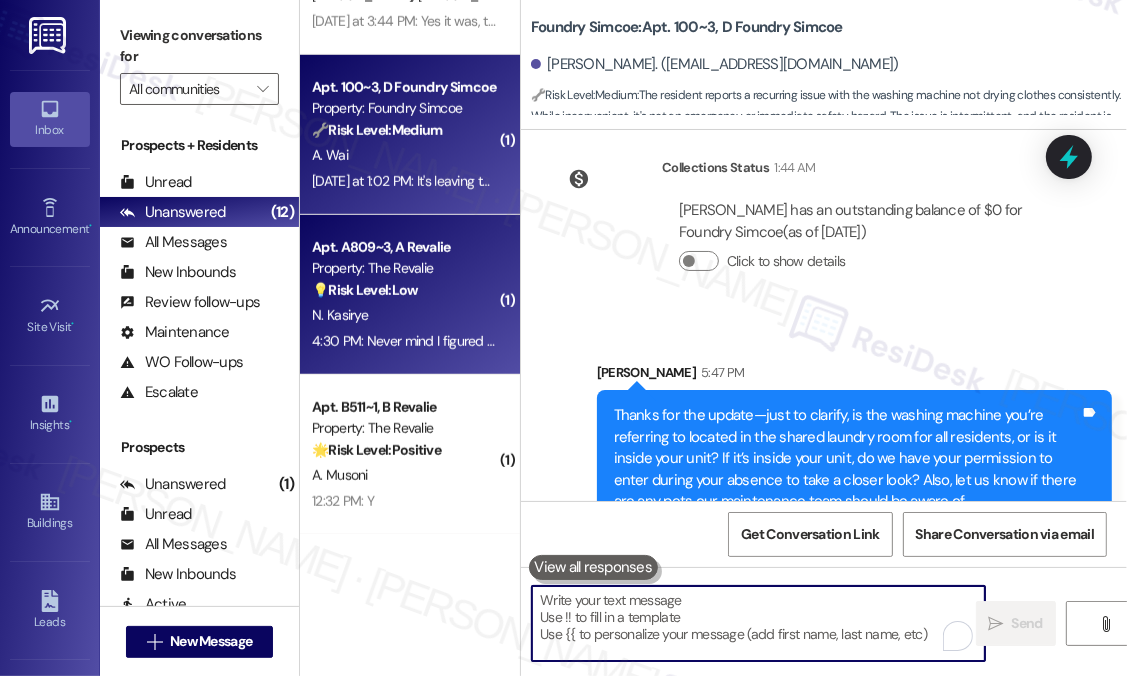 type 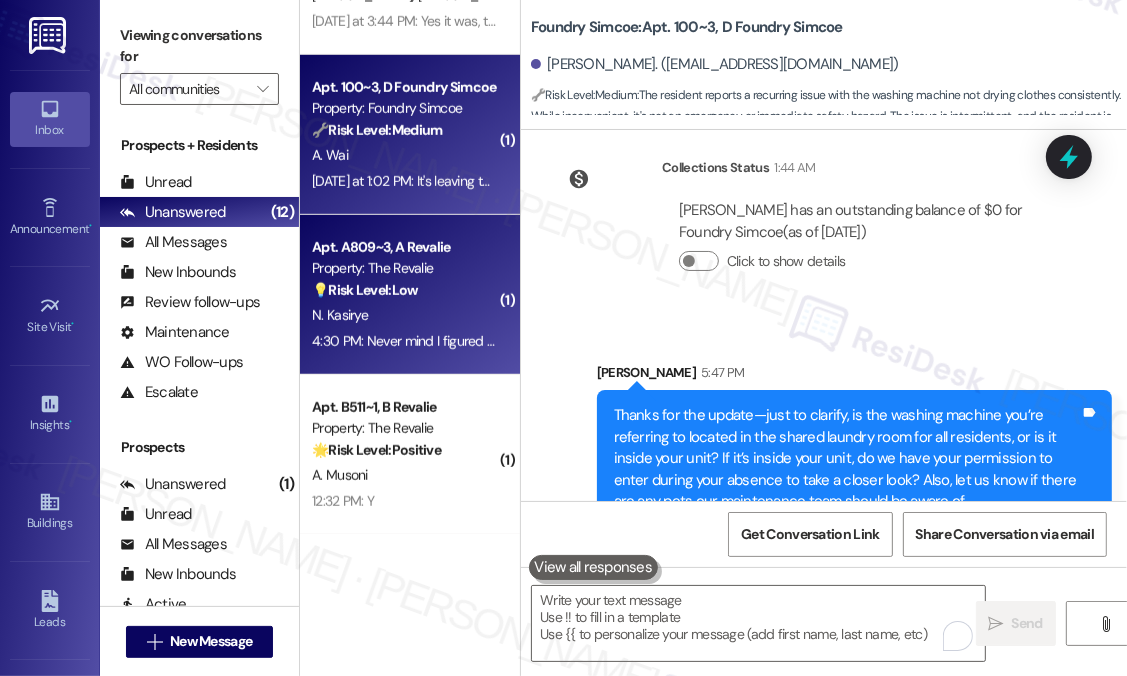 click on "N. Kasirye" at bounding box center (404, 315) 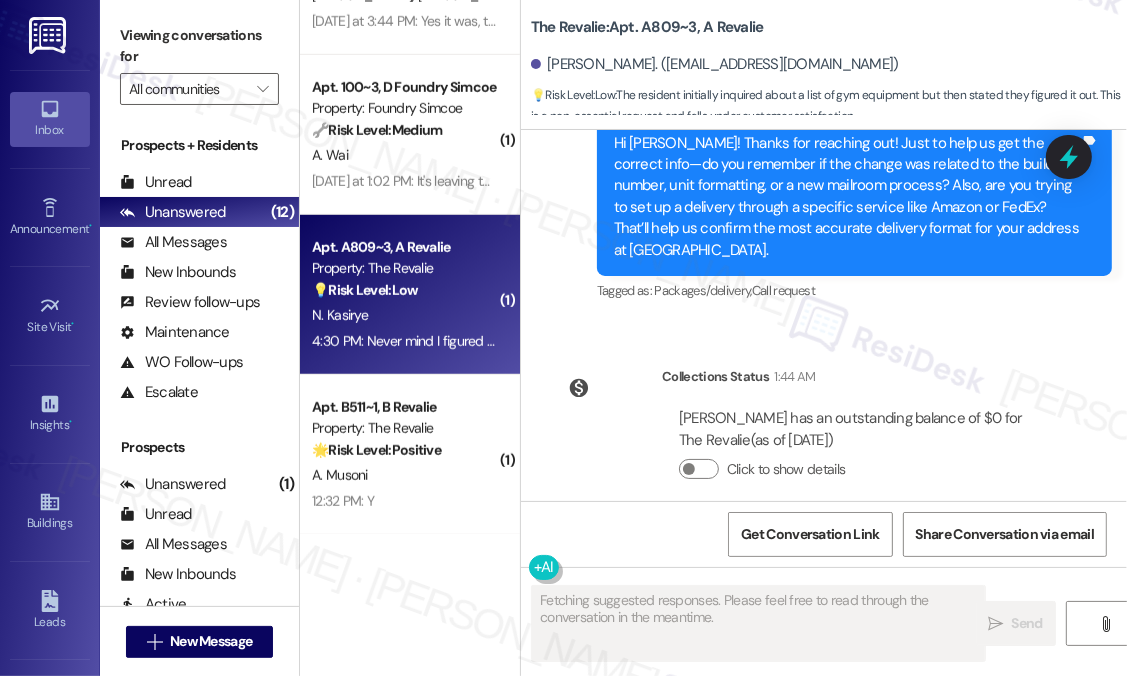 scroll, scrollTop: 7872, scrollLeft: 0, axis: vertical 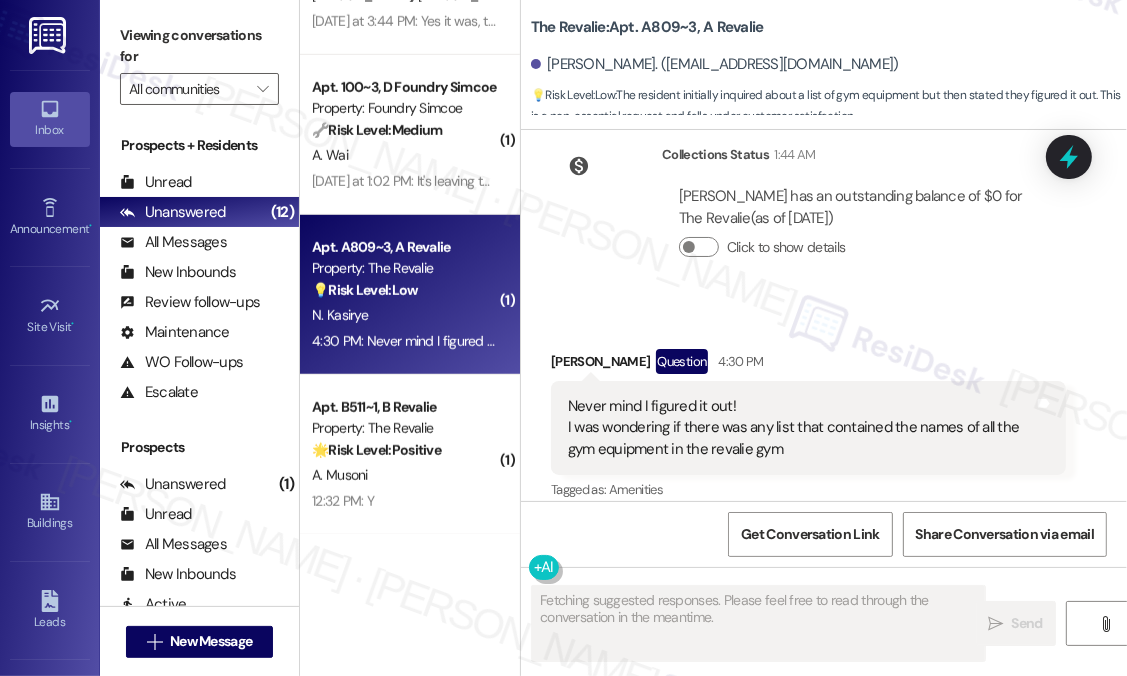 click on "Received via SMS Natalie Kasirye Question 4:30 PM Never mind I figured it out!
I was wondering if there was any list that contained the names of all the gym equipment in the revalie gym Tags and notes Tagged as:   Amenities Click to highlight conversations about Amenities" at bounding box center (824, 412) 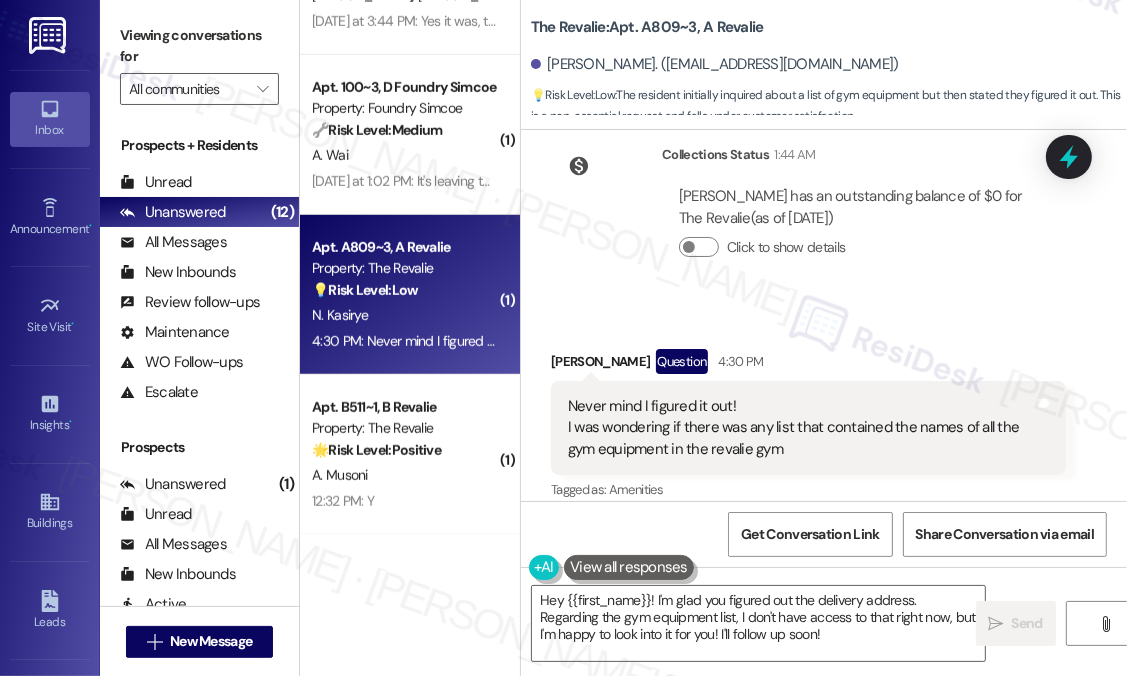 scroll, scrollTop: 7872, scrollLeft: 0, axis: vertical 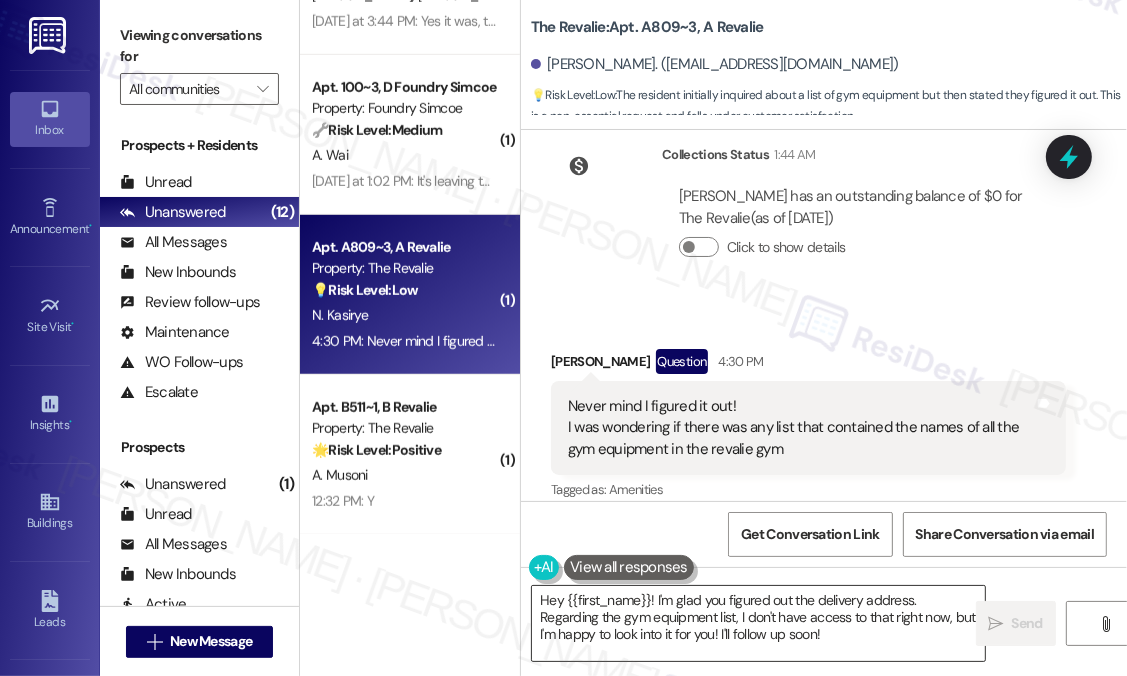 click on "Hey {{first_name}}! I'm glad you figured out the delivery address. Regarding the gym equipment list, I don't have access to that right now, but I'm happy to look into it for you! I'll follow up soon!" at bounding box center (758, 623) 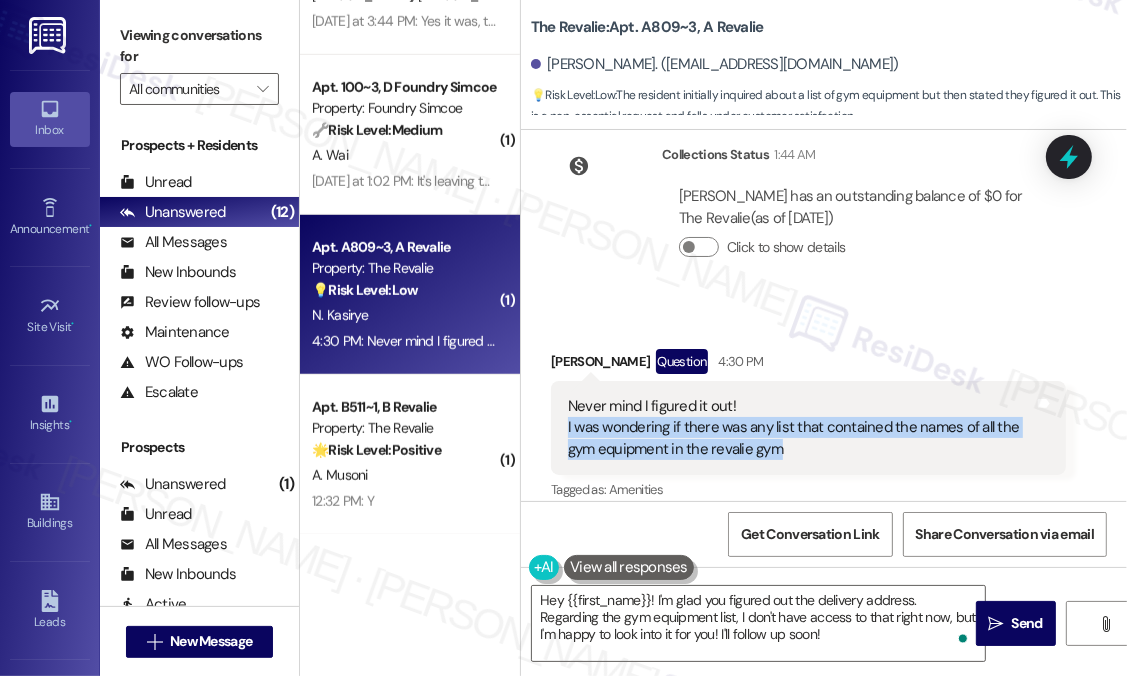 drag, startPoint x: 824, startPoint y: 427, endPoint x: 562, endPoint y: 407, distance: 262.76224 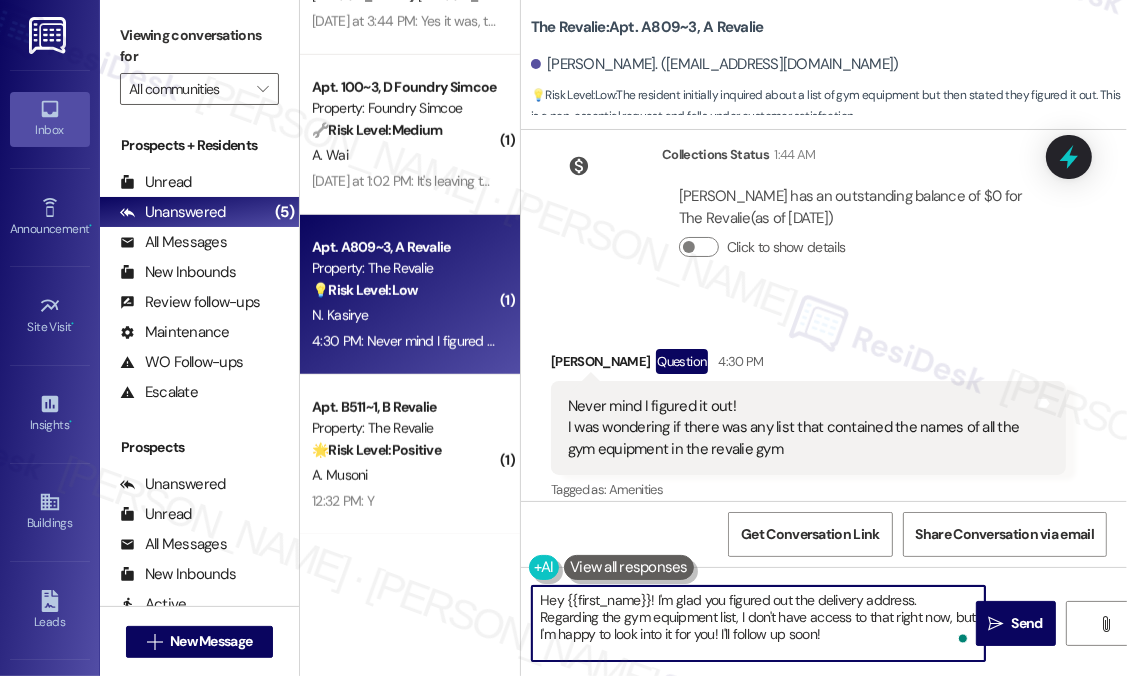 drag, startPoint x: 824, startPoint y: 644, endPoint x: 918, endPoint y: 625, distance: 95.90099 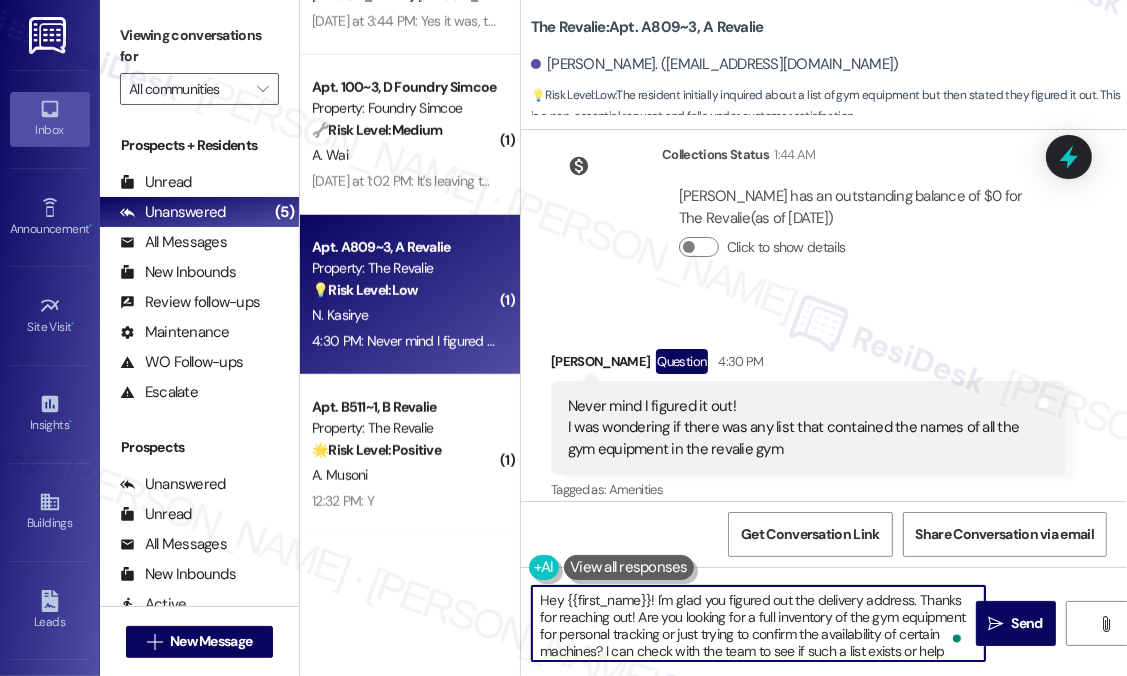 scroll, scrollTop: 16, scrollLeft: 0, axis: vertical 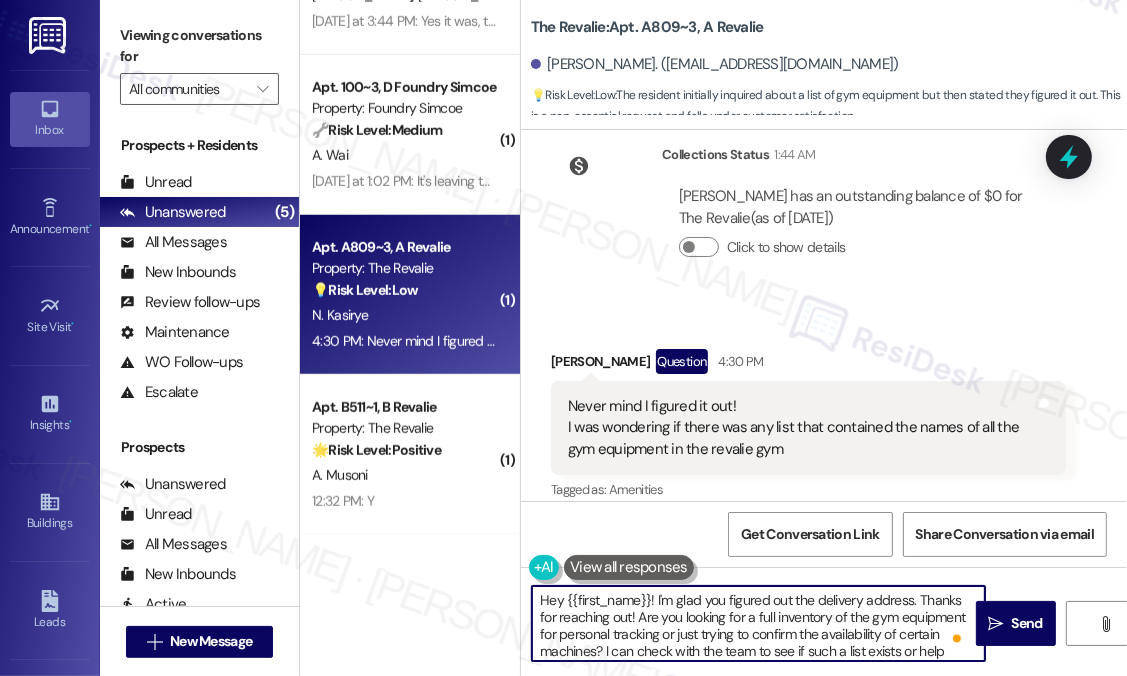 click on "Hey {{first_name}}! I'm glad you figured out the delivery address. Thanks for reaching out! Are you looking for a full inventory of the gym equipment for personal tracking or just trying to confirm the availability of certain machines? I can check with the team to see if such a list exists or help identify specific equipment if needed." at bounding box center (758, 623) 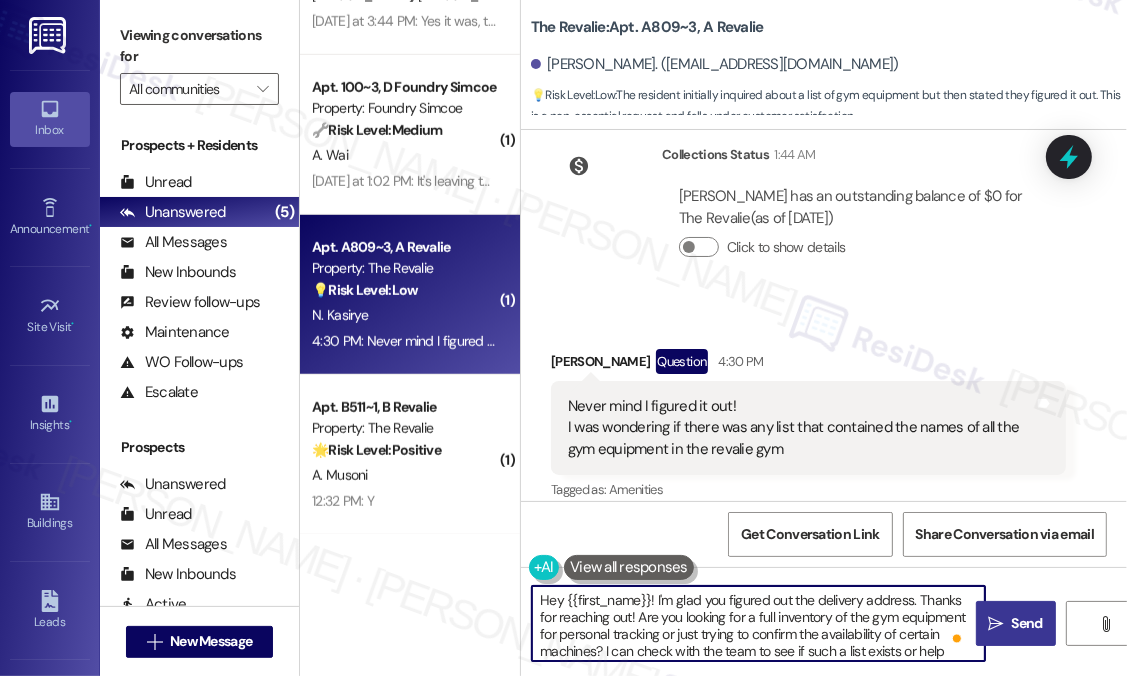 type on "Hey {{first_name}}! I'm glad you figured out the delivery address. Thanks for reaching out! Are you looking for a full inventory of the gym equipment for personal tracking or just trying to confirm the availability of certain machines? I can check with the team to see if such a list exists or help identify specific equipment if needed." 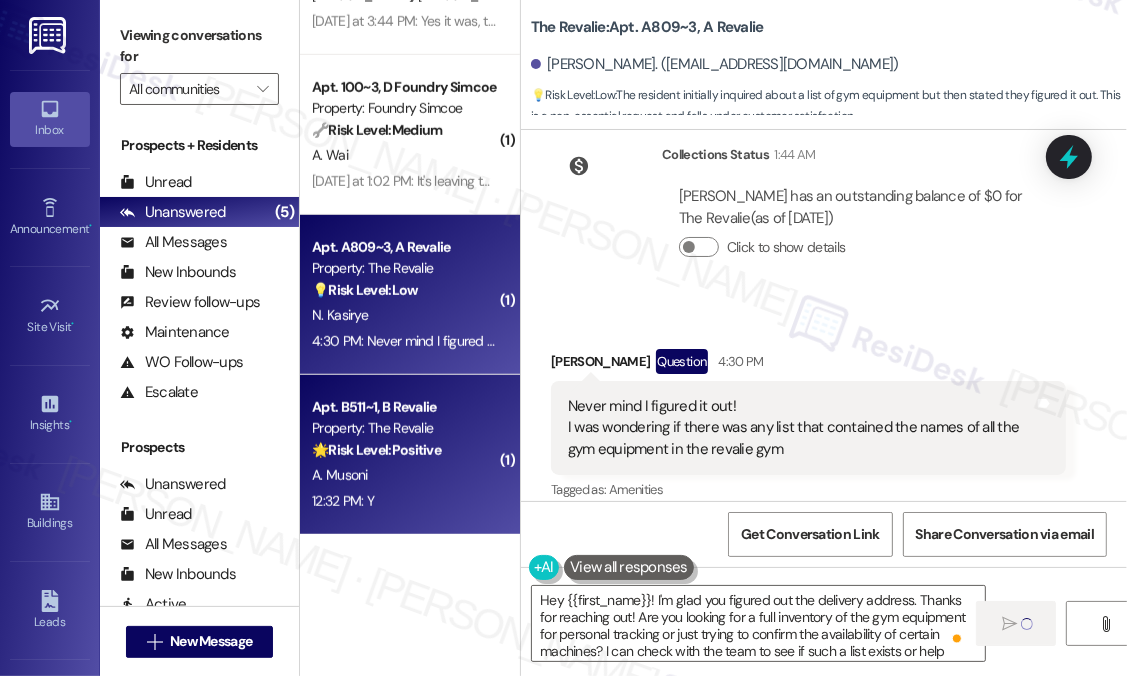 click on "A. Musoni" at bounding box center (404, 475) 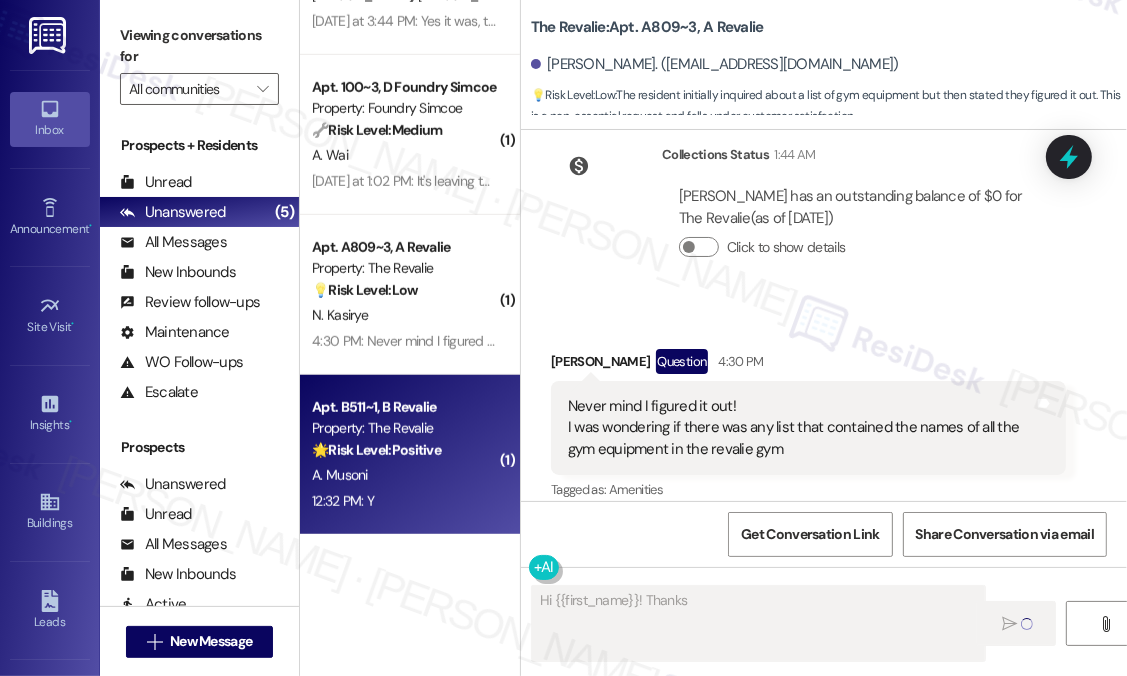 scroll, scrollTop: 204, scrollLeft: 0, axis: vertical 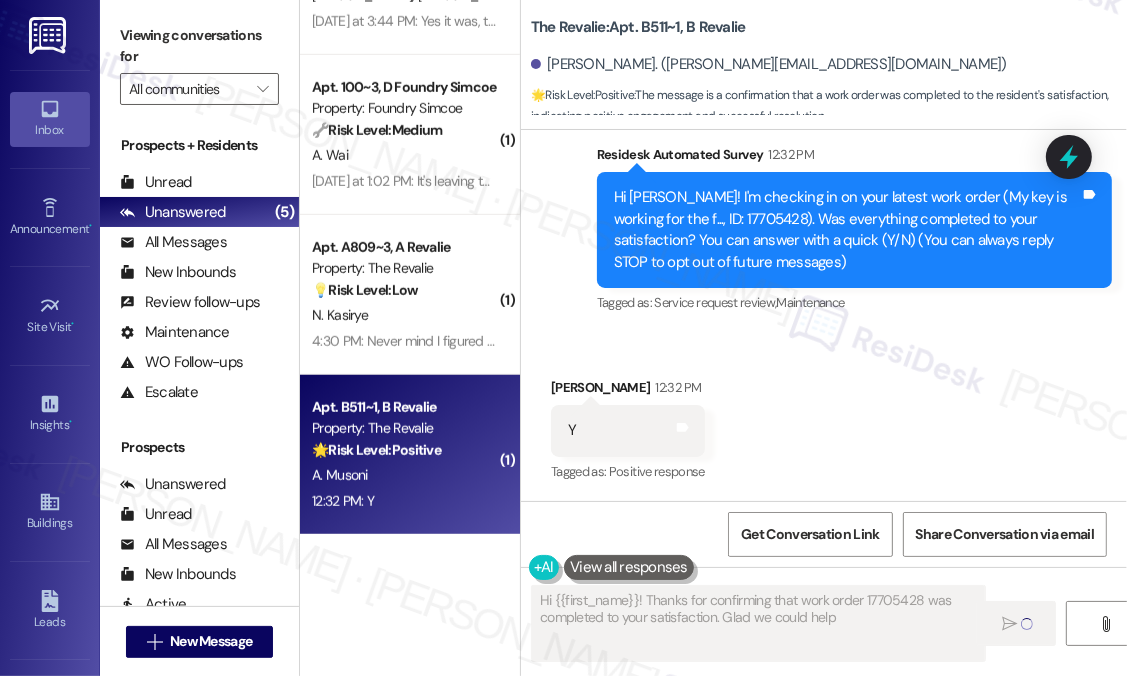 type on "Hi {{first_name}}! Thanks for confirming that work order 17705428 was completed to your satisfaction. Glad we could help!" 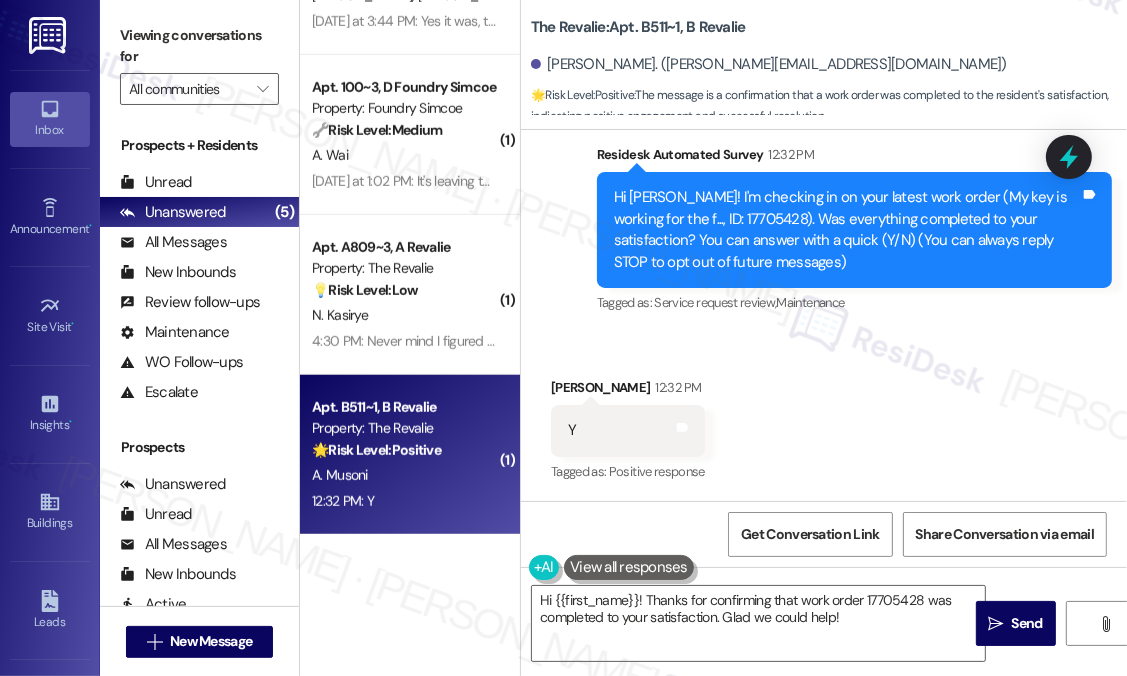 click on "Received via SMS Ariel Musoni 12:32 PM Y Tags and notes Tagged as:   Positive response Click to highlight conversations about Positive response" at bounding box center (824, 416) 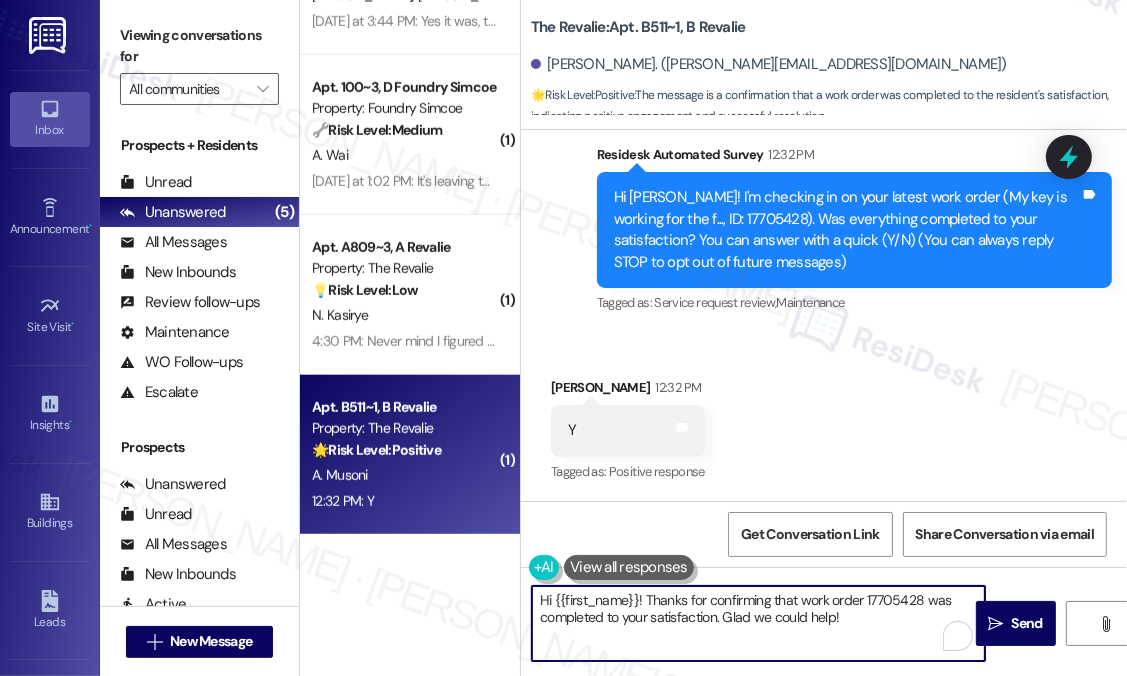 click on "Hi {{first_name}}! Thanks for confirming that work order 17705428 was completed to your satisfaction. Glad we could help!" at bounding box center (758, 623) 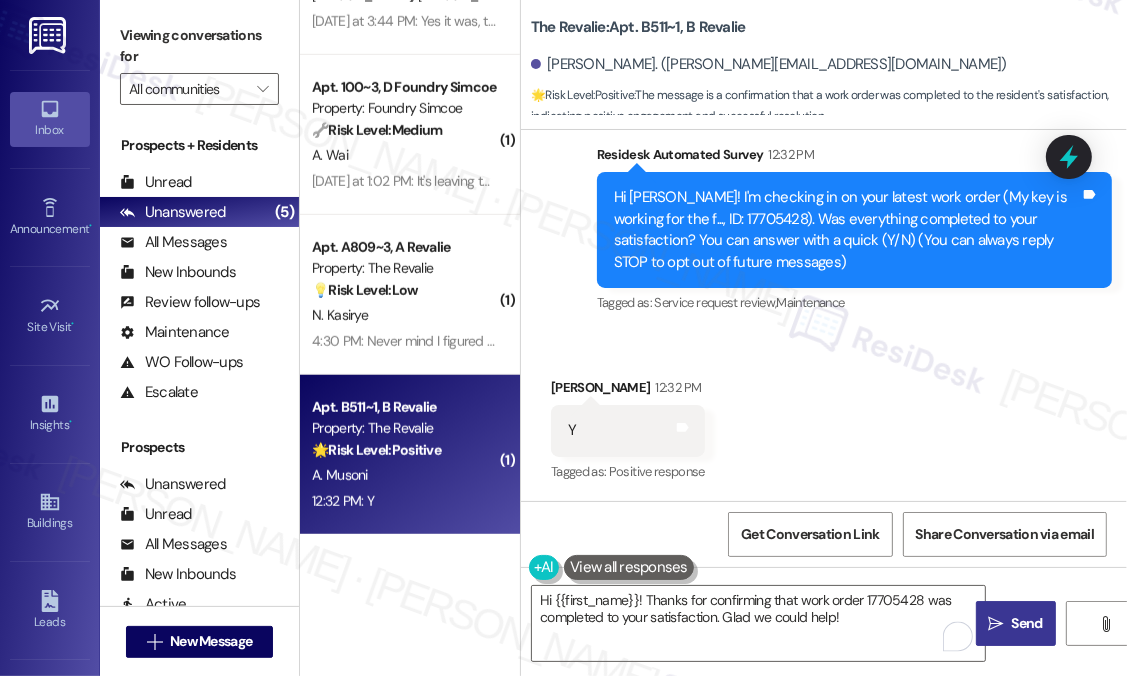 click on "Send" at bounding box center [1027, 623] 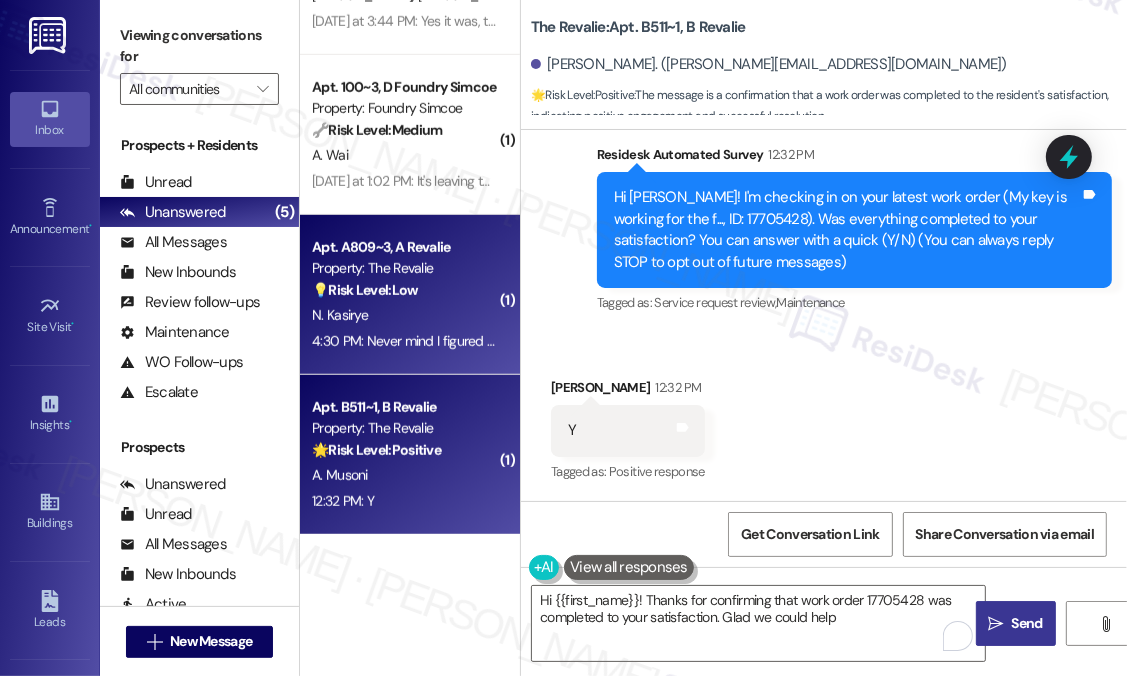 type on "Hi {{first_name}}! Thanks for confirming that work order 17705428 was completed to your satisfaction. Glad we could help!" 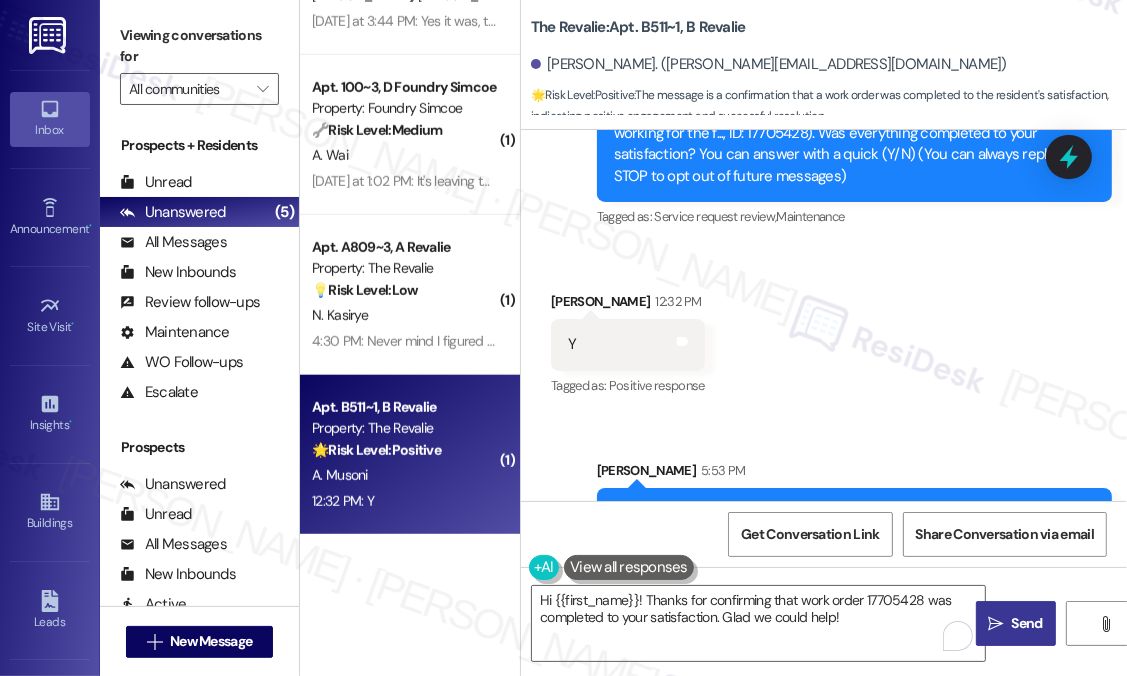scroll, scrollTop: 365, scrollLeft: 0, axis: vertical 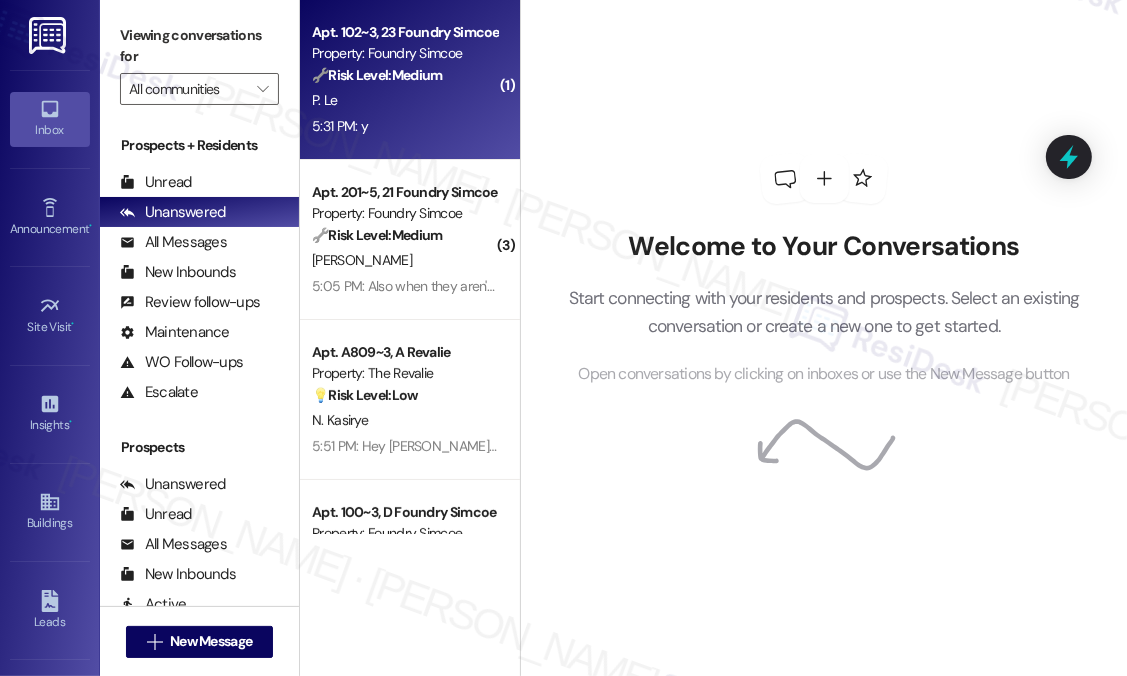 click on "P. Le" at bounding box center [404, 100] 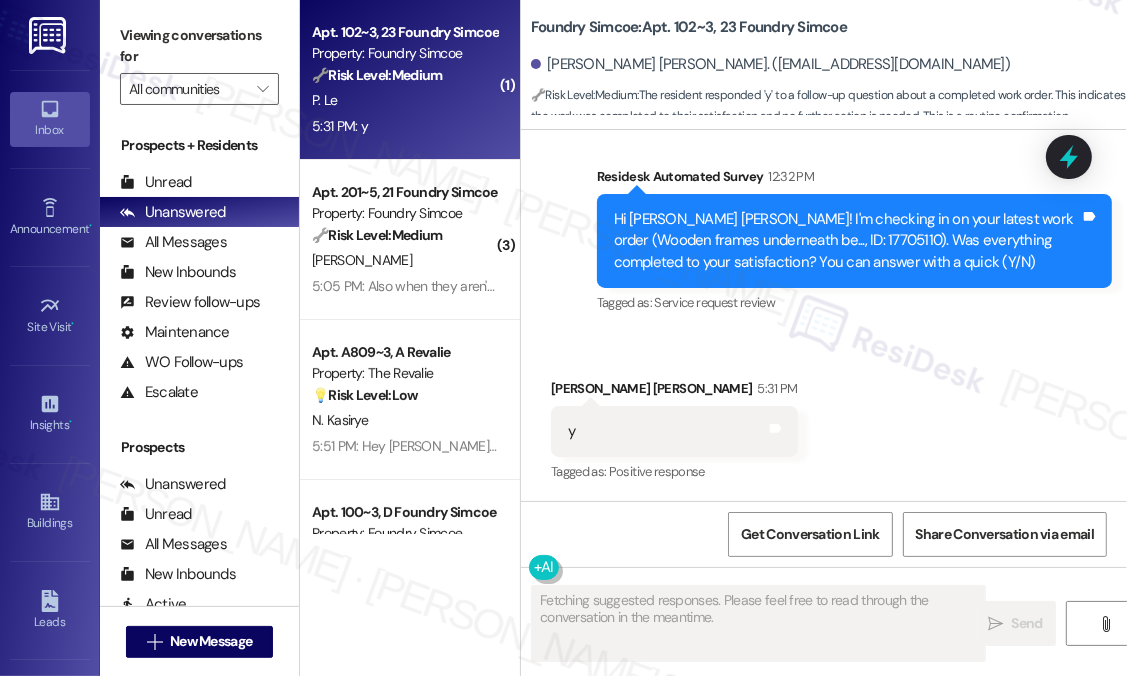 scroll, scrollTop: 3131, scrollLeft: 0, axis: vertical 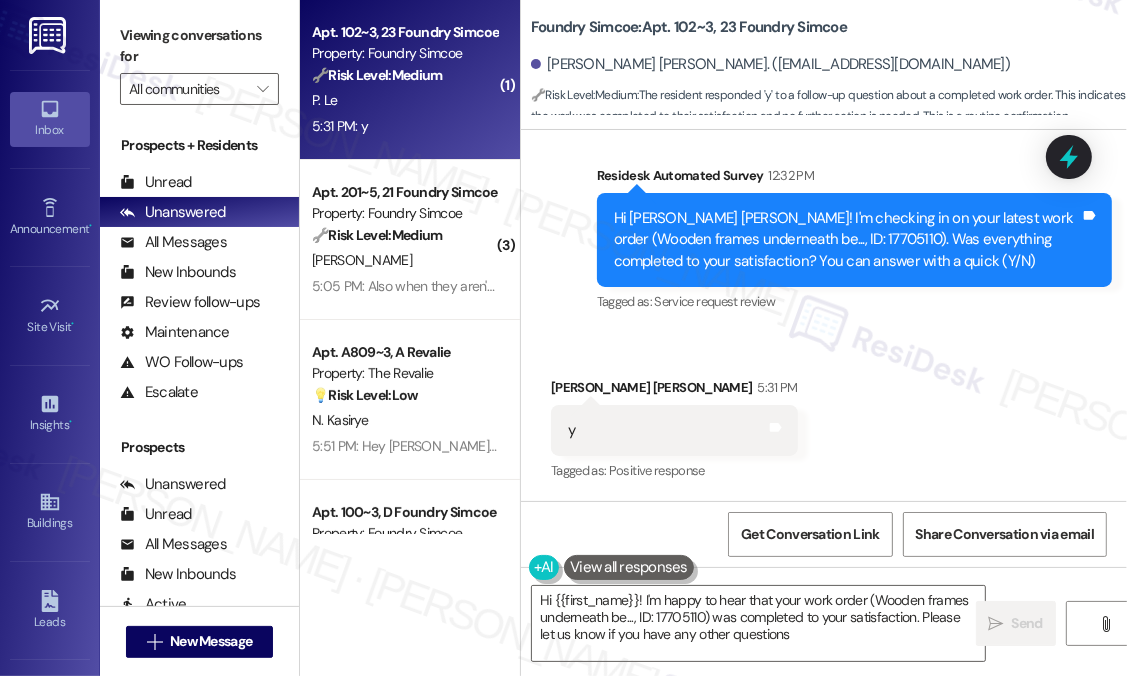 type on "Hi {{first_name}}! I'm happy to hear that your work order (Wooden frames underneath be..., ID: 17705110) was completed to your satisfaction. Please let us know if you have any other questions!" 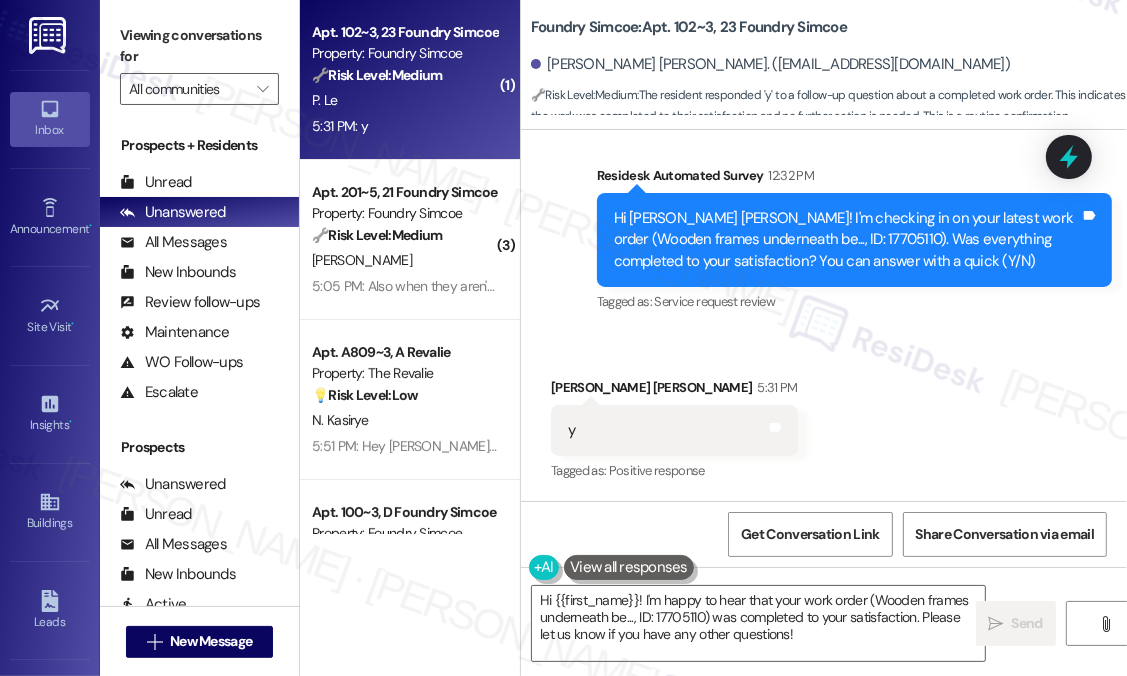 click on "Received via SMS [PERSON_NAME] [PERSON_NAME] 5:31 PM y Tags and notes Tagged as:   Positive response Click to highlight conversations about Positive response" at bounding box center (824, 416) 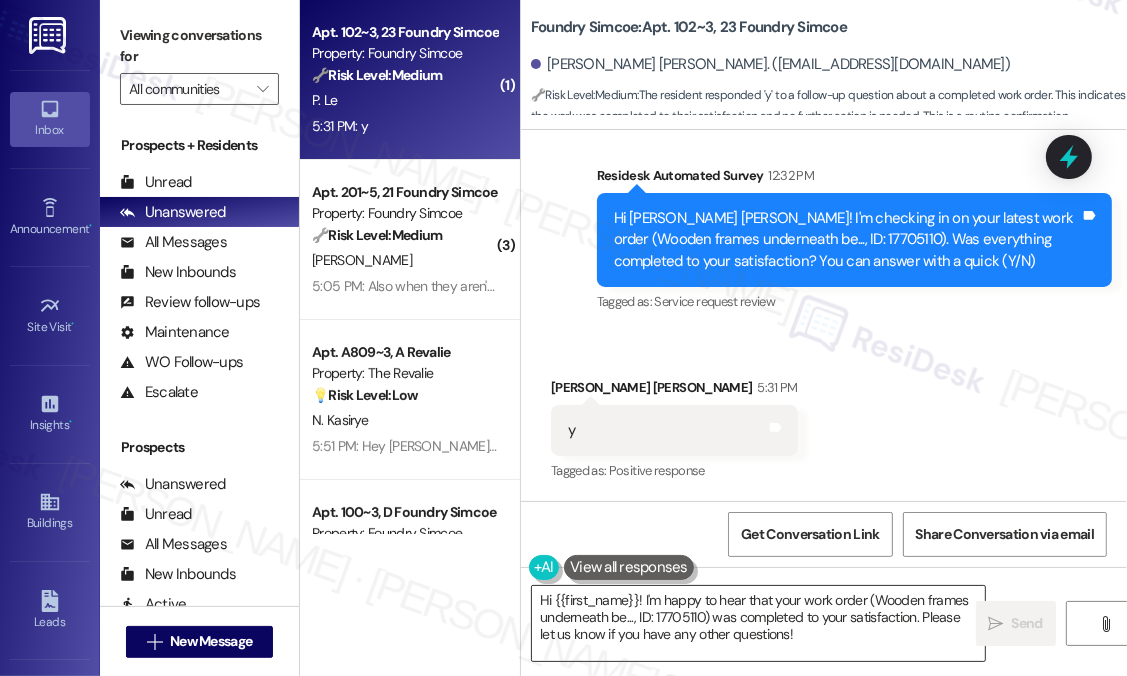 click on "Hi {{first_name}}! I'm happy to hear that your work order (Wooden frames underneath be..., ID: 17705110) was completed to your satisfaction. Please let us know if you have any other questions!" at bounding box center [758, 623] 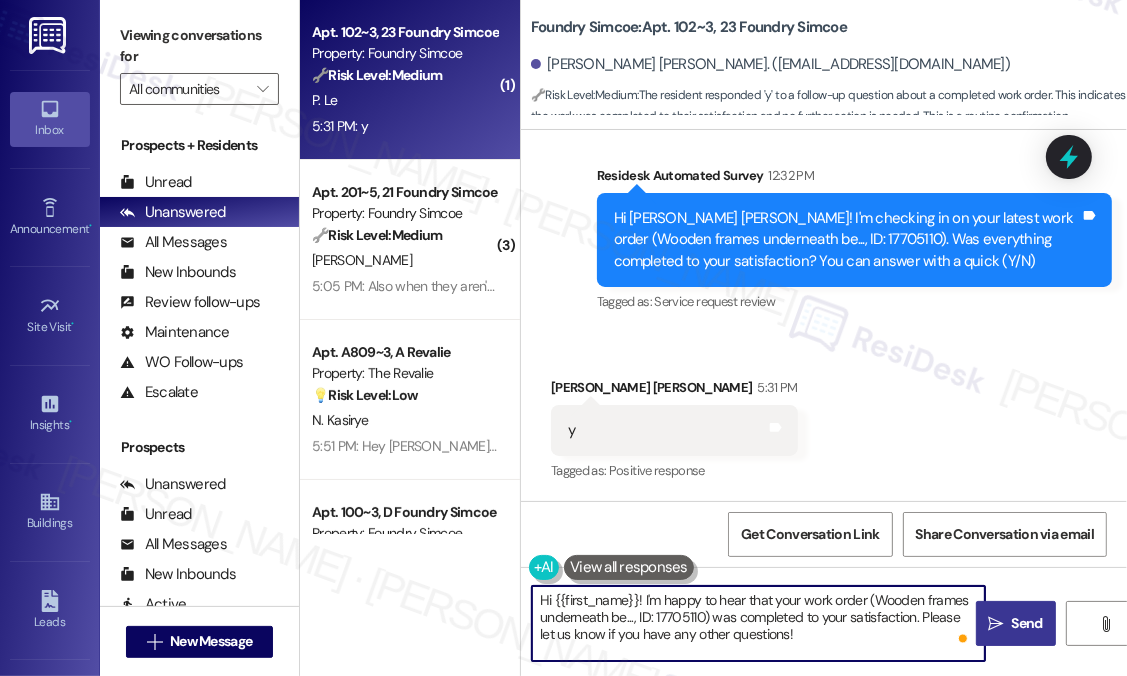 click on "Send" at bounding box center (1027, 623) 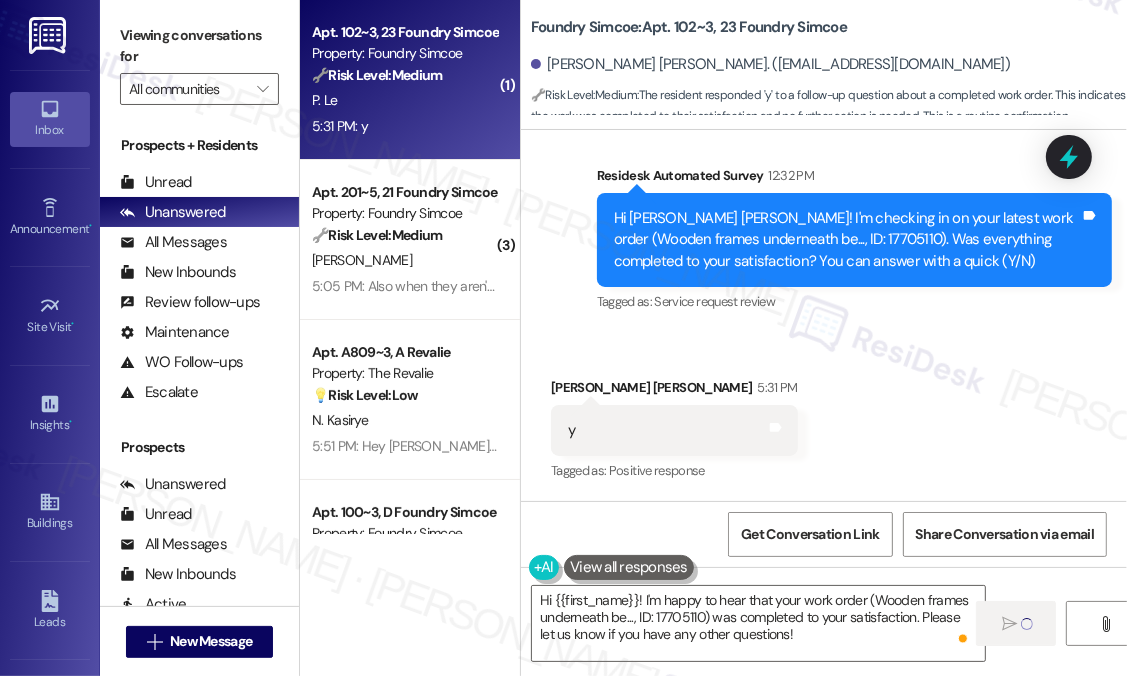 type 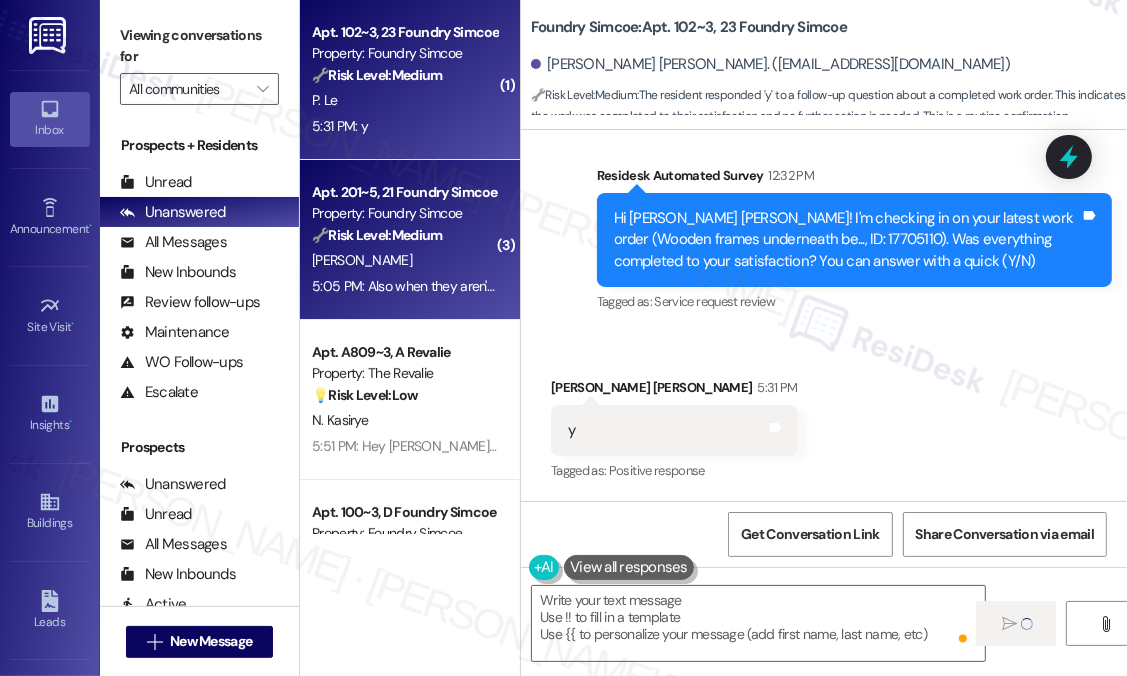 scroll, scrollTop: 3130, scrollLeft: 0, axis: vertical 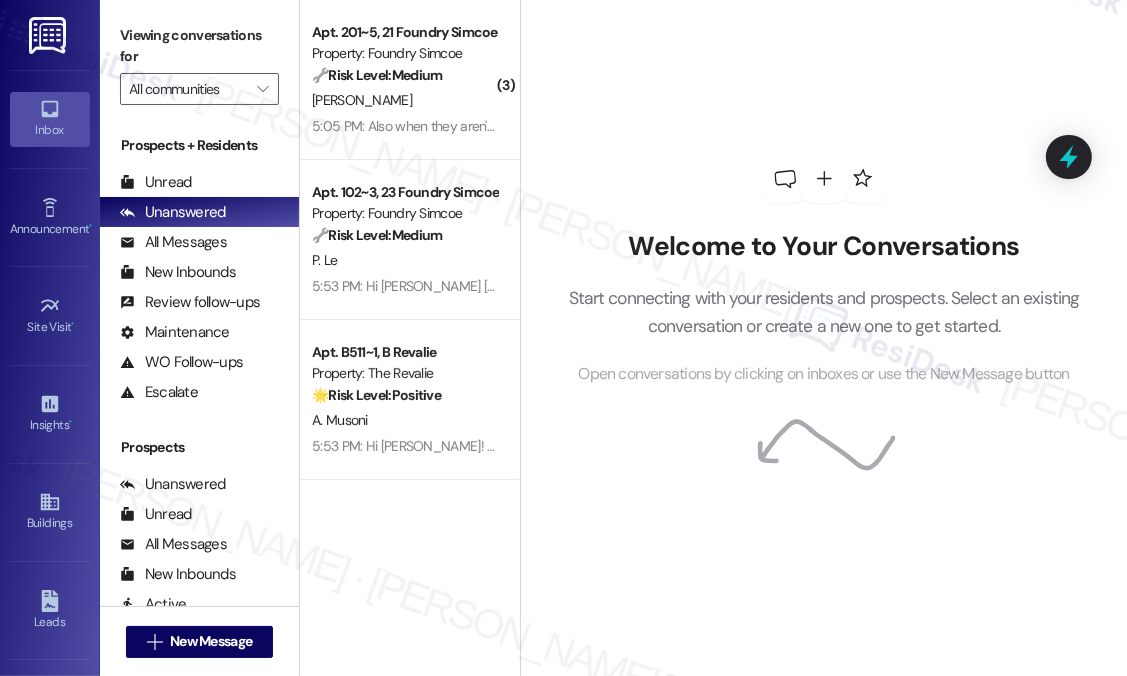 click on "Welcome to Your Conversations Start connecting with your residents and prospects. Select an existing conversation or create a new one to get started. Open conversations by clicking on inboxes or use the New Message button" at bounding box center [824, 270] 